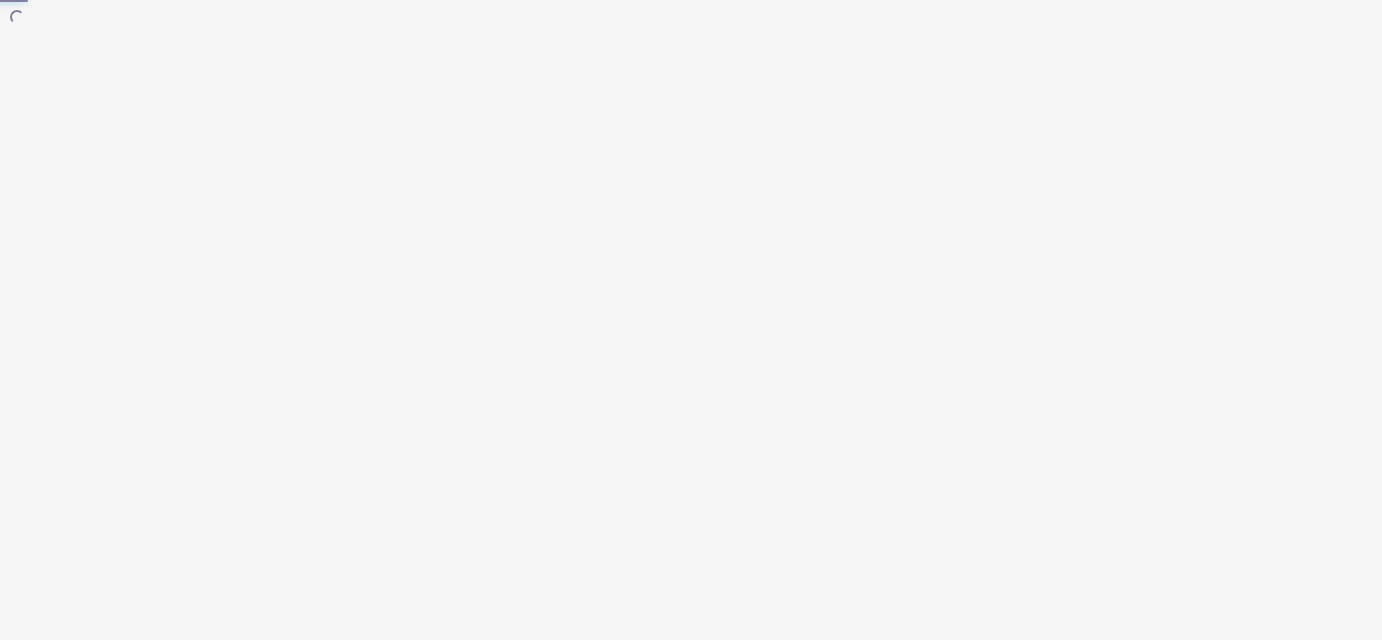 scroll, scrollTop: 0, scrollLeft: 0, axis: both 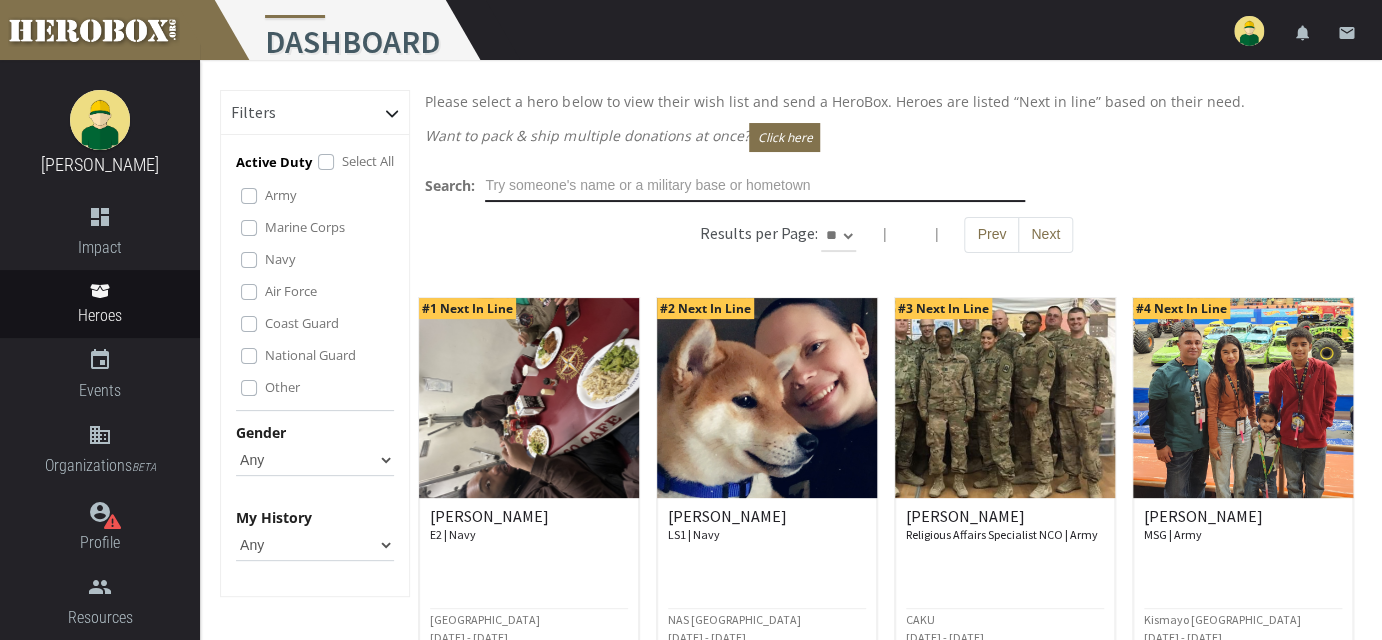 click at bounding box center [755, 186] 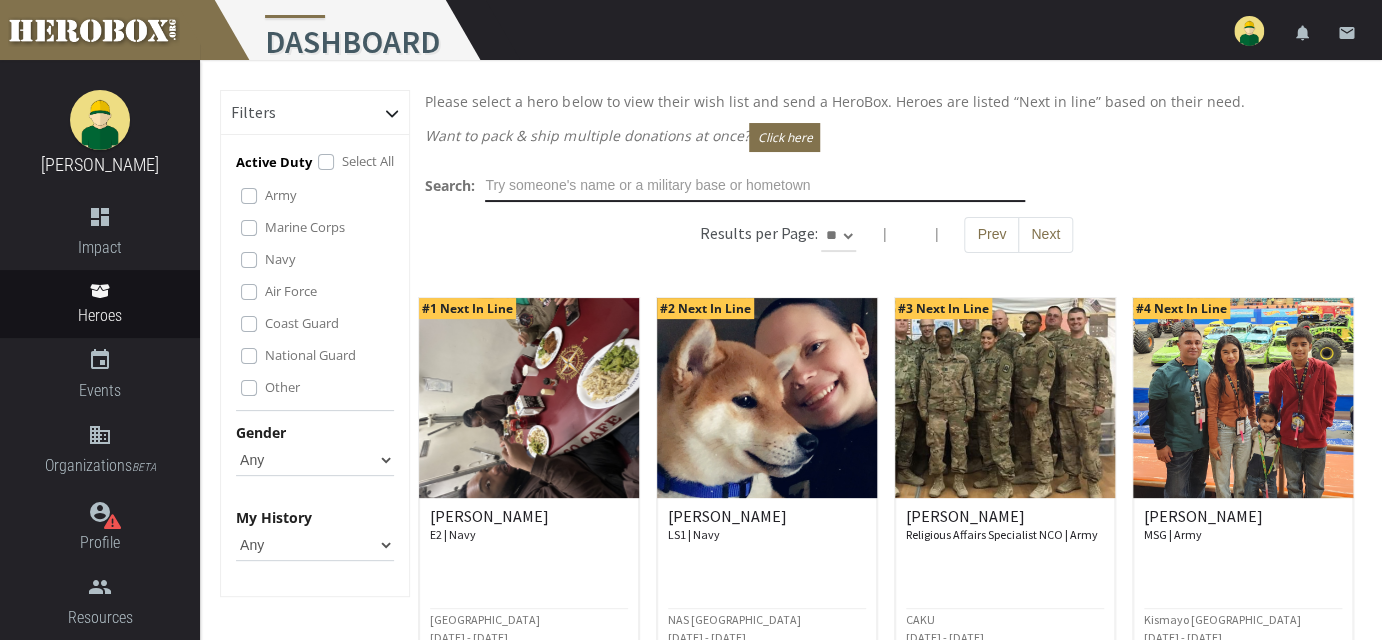 click at bounding box center (755, 186) 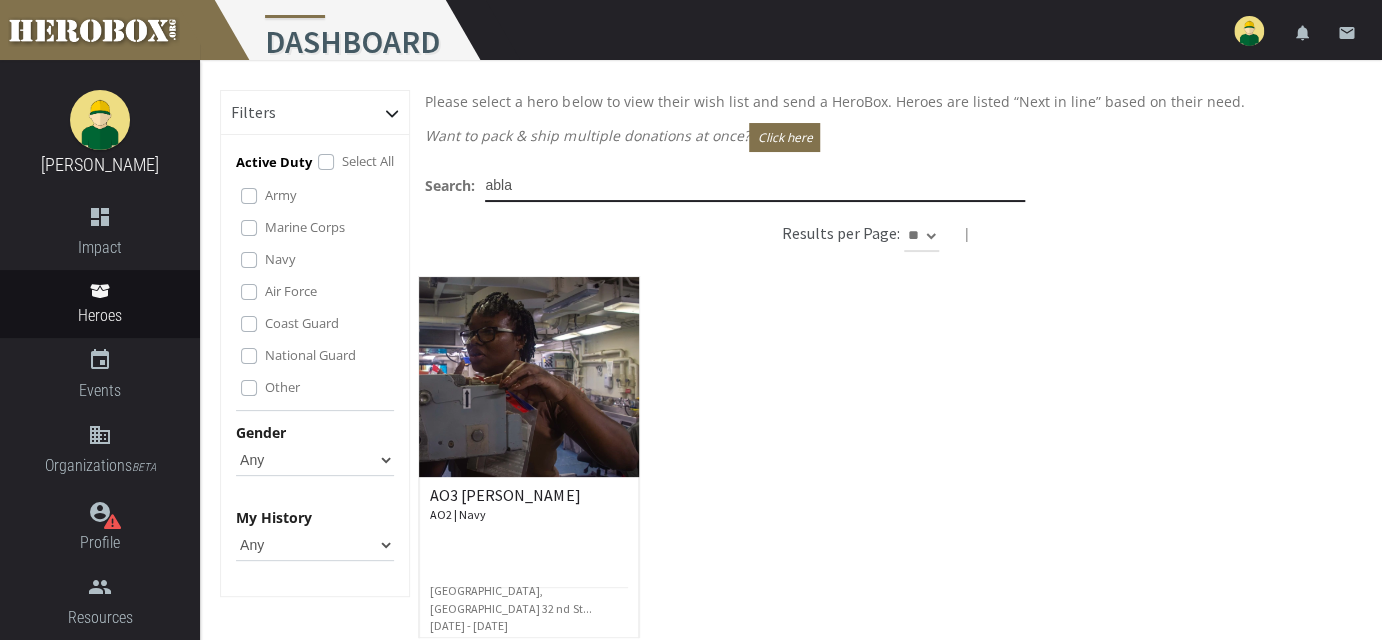 type on "abla" 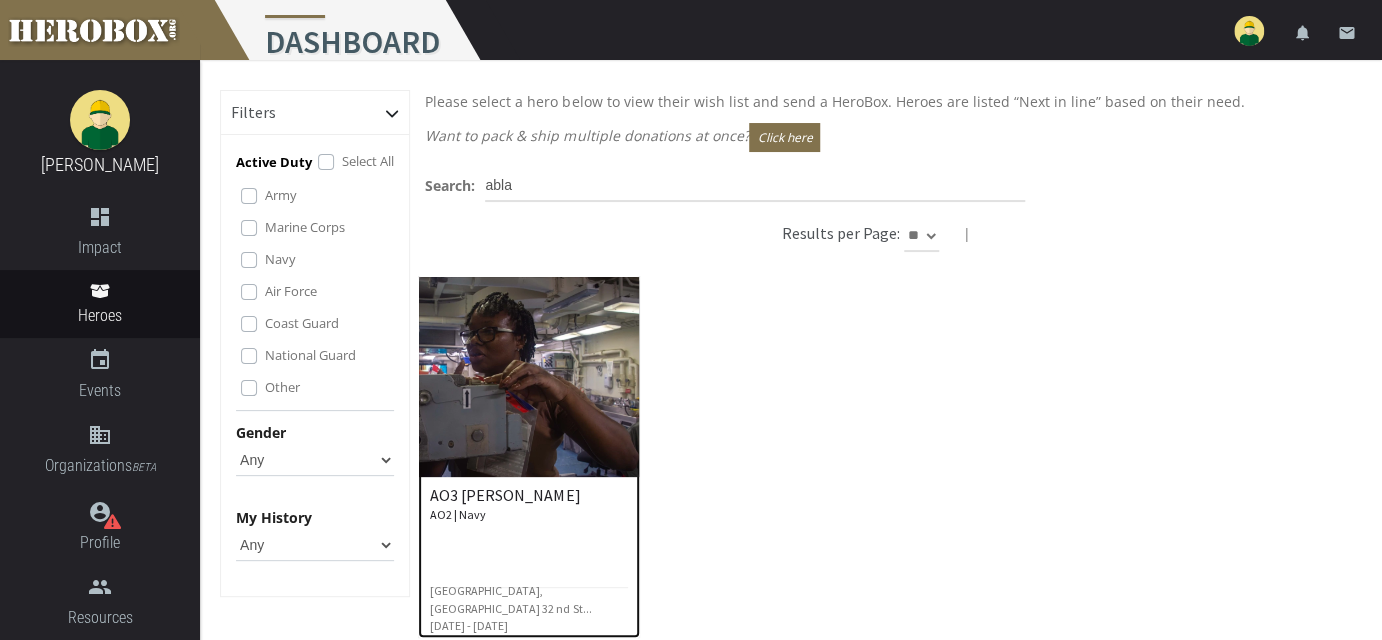 click at bounding box center [529, 377] 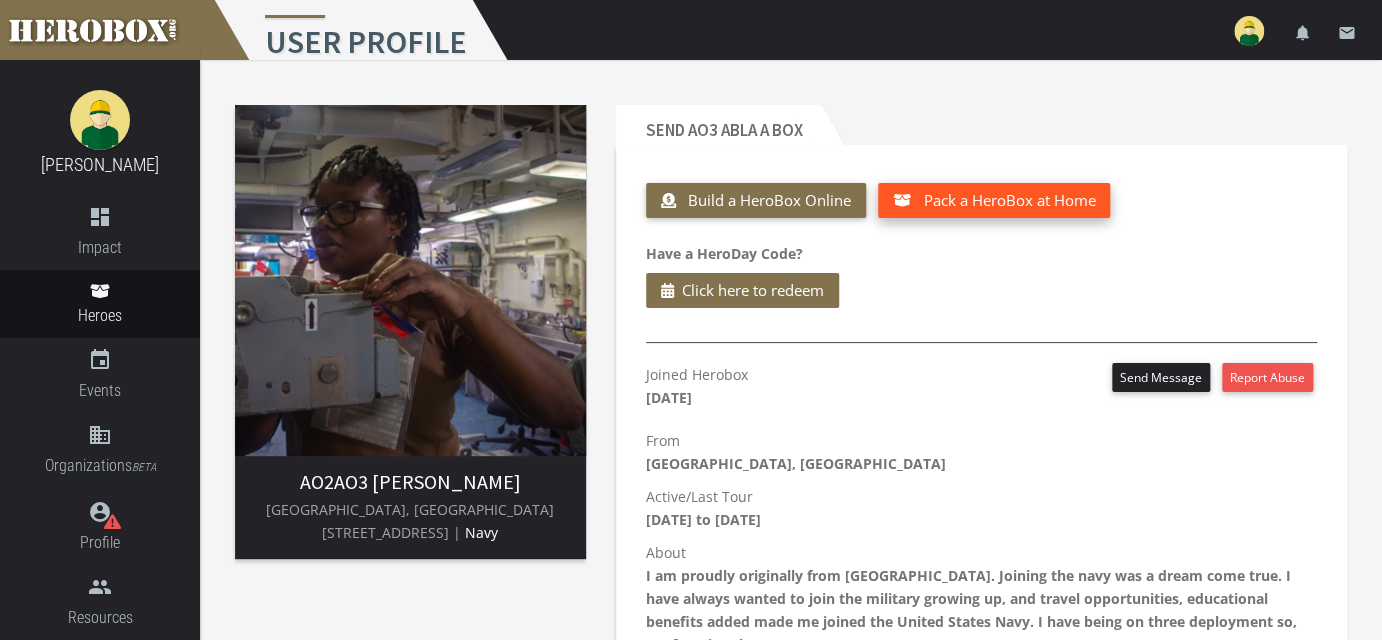 click on "Pack a HeroBox at Home" at bounding box center [1009, 200] 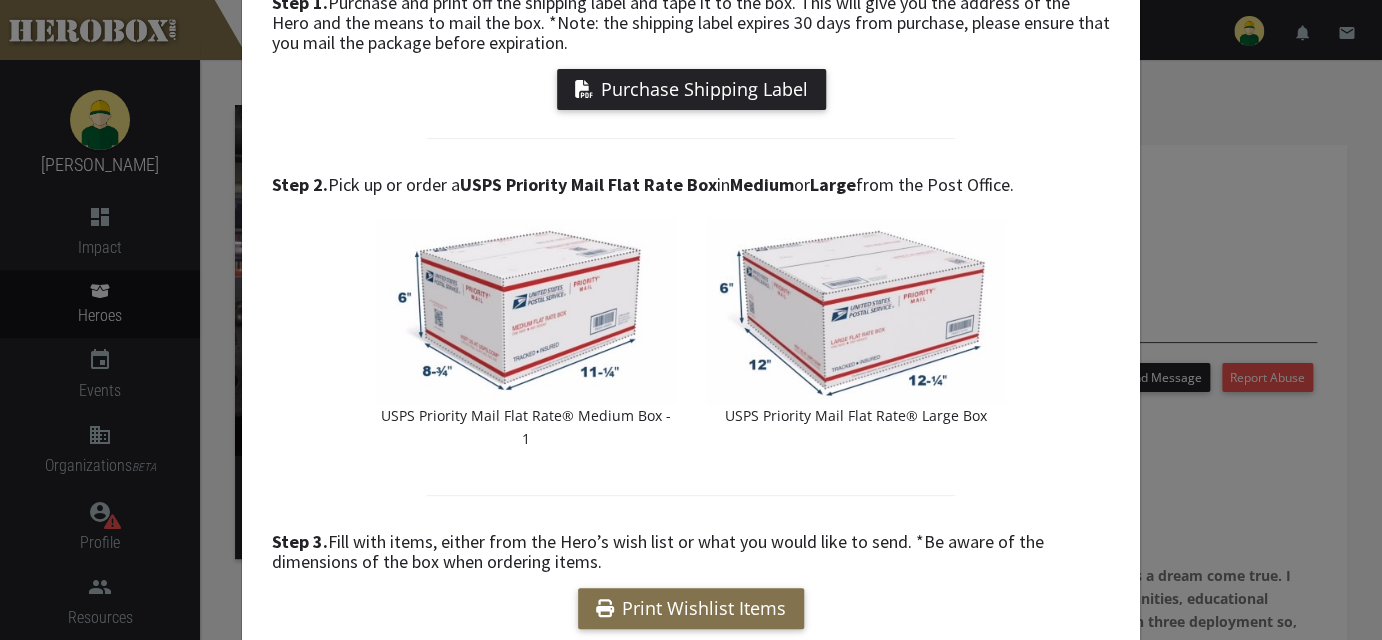 scroll, scrollTop: 200, scrollLeft: 0, axis: vertical 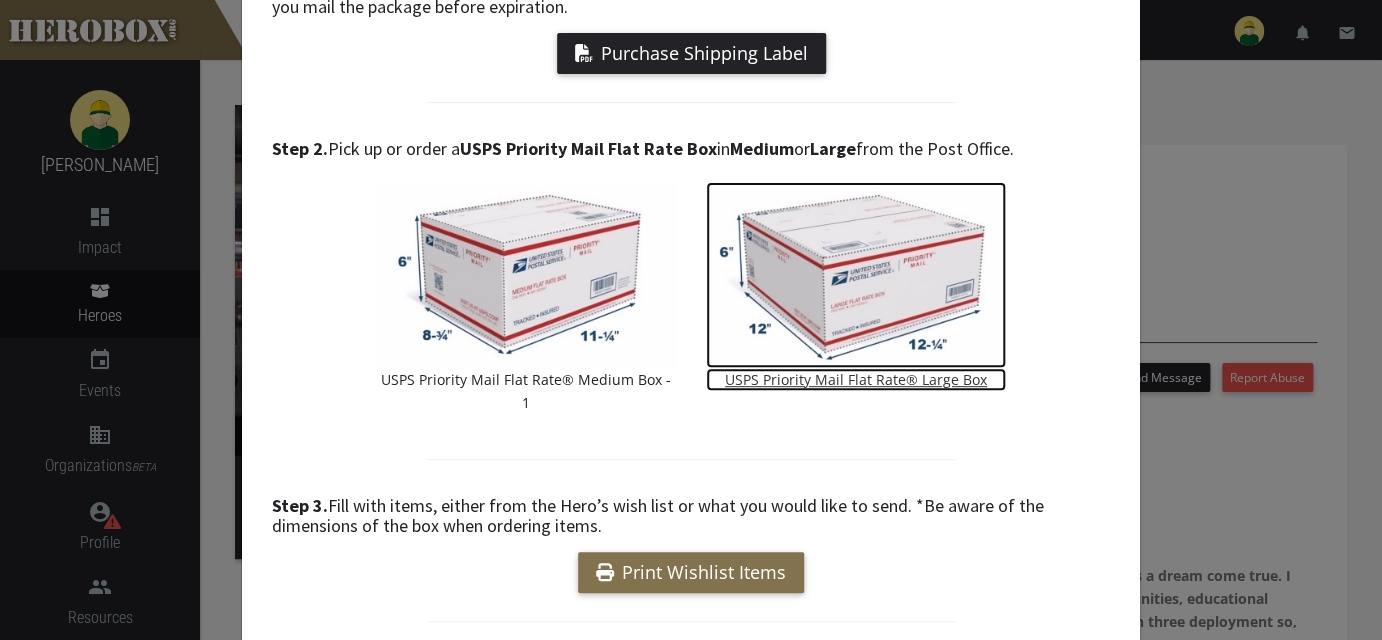 click at bounding box center [856, 275] 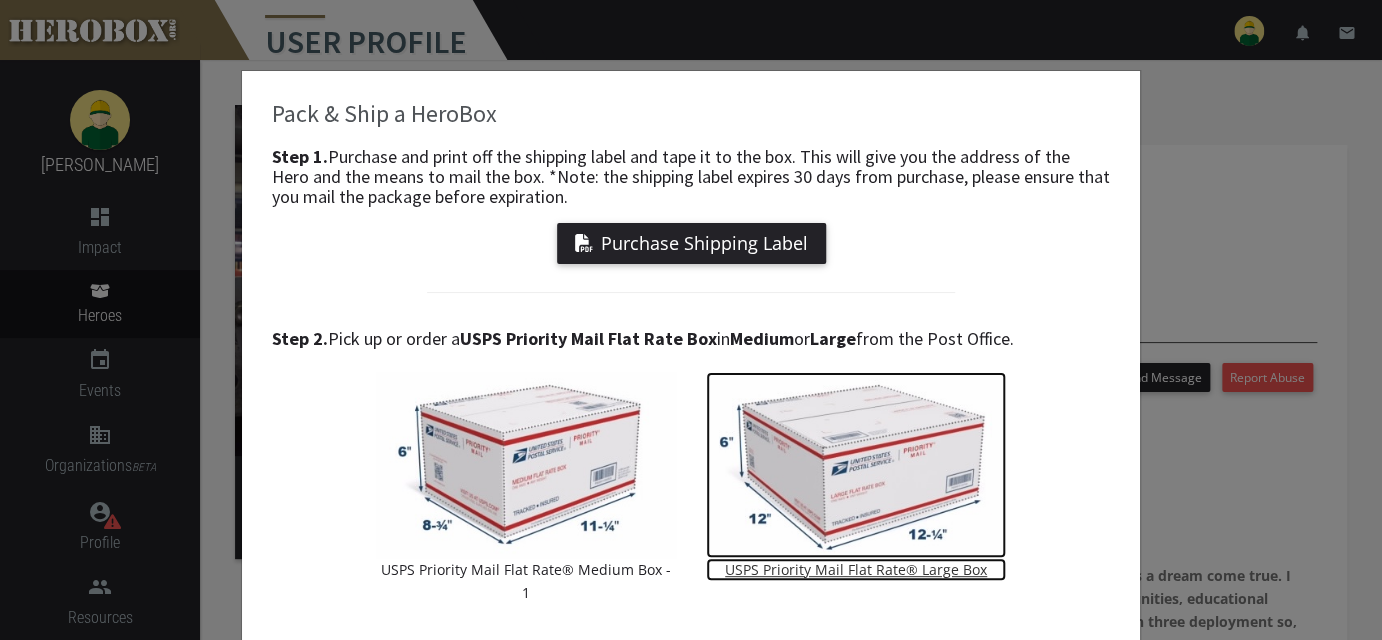 scroll, scrollTop: 0, scrollLeft: 0, axis: both 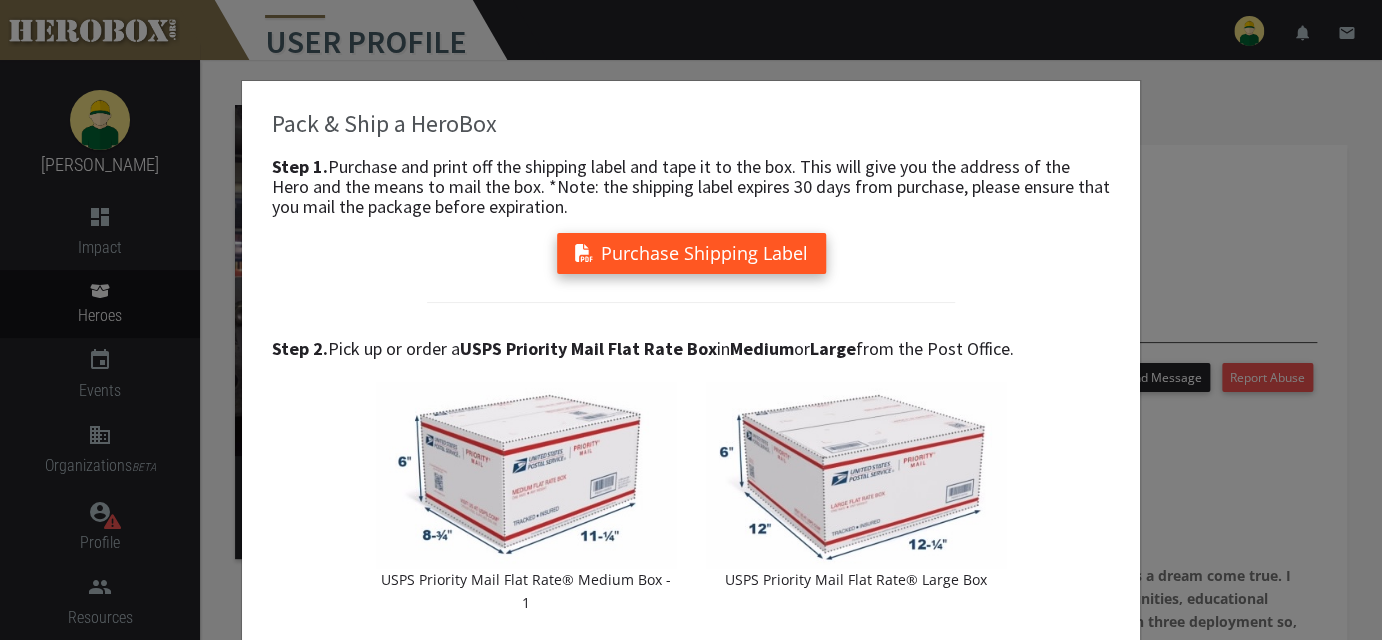 click on "Purchase Shipping Label" at bounding box center (691, 253) 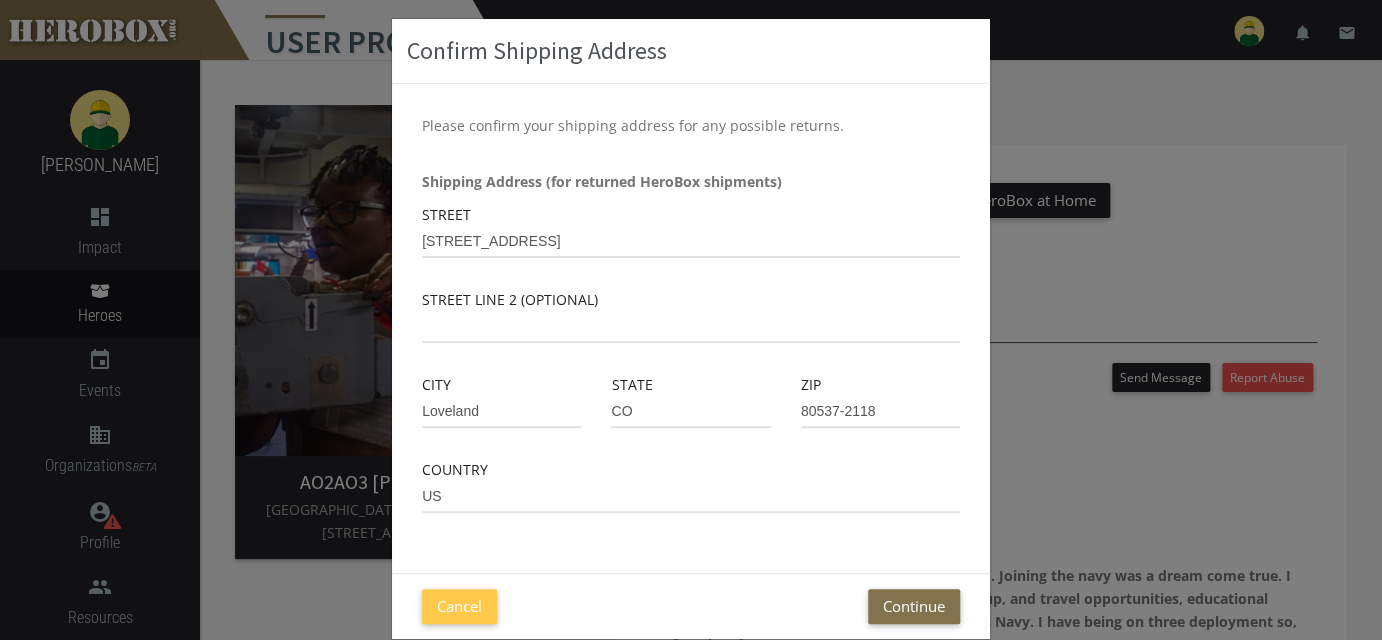 scroll, scrollTop: 91, scrollLeft: 0, axis: vertical 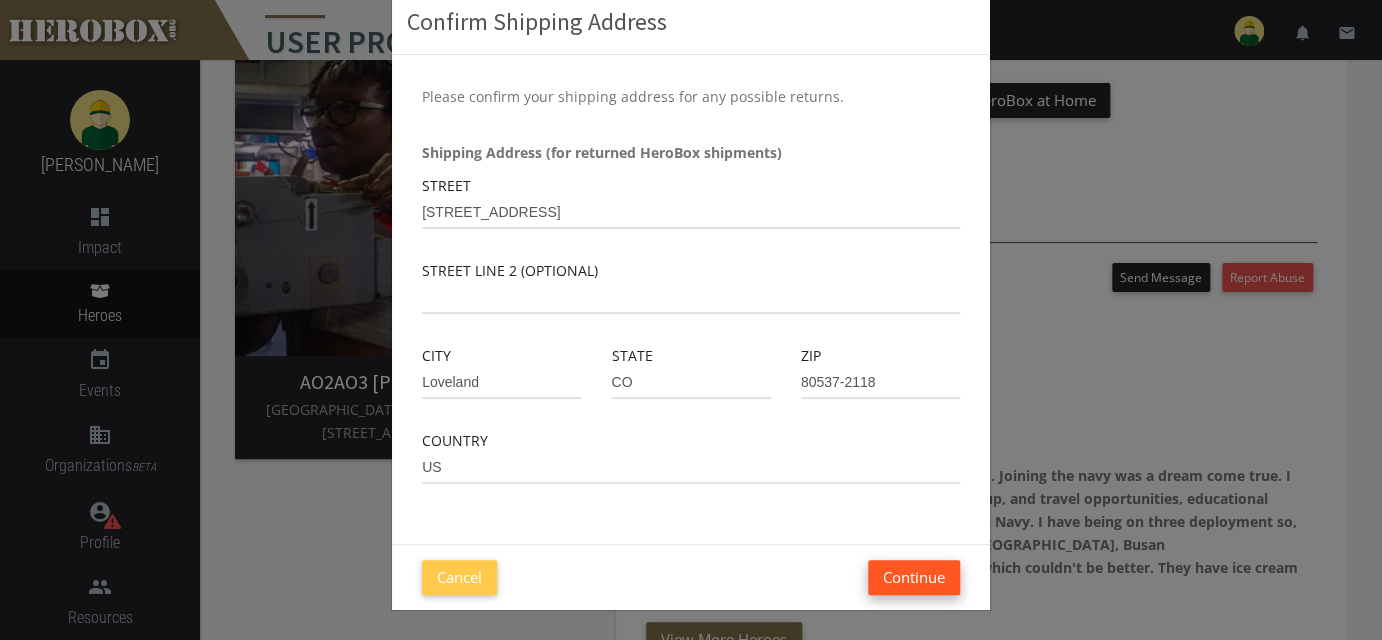 click on "Continue" at bounding box center [914, 577] 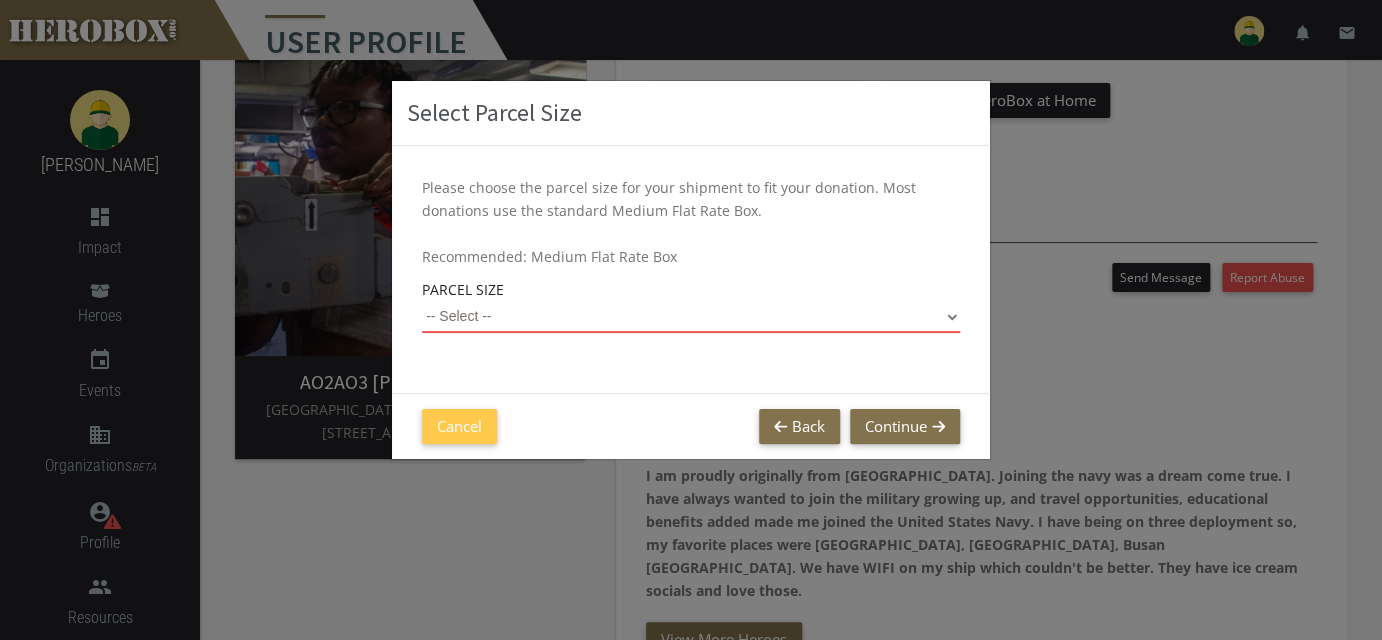 click on "-- Select --
Small Flat Rate Envelope (Est. $11.38)
Medium Flat Rate Box (Est. $21.65)
Large Flat Rate Box (Est. $31.14)" at bounding box center [691, 317] 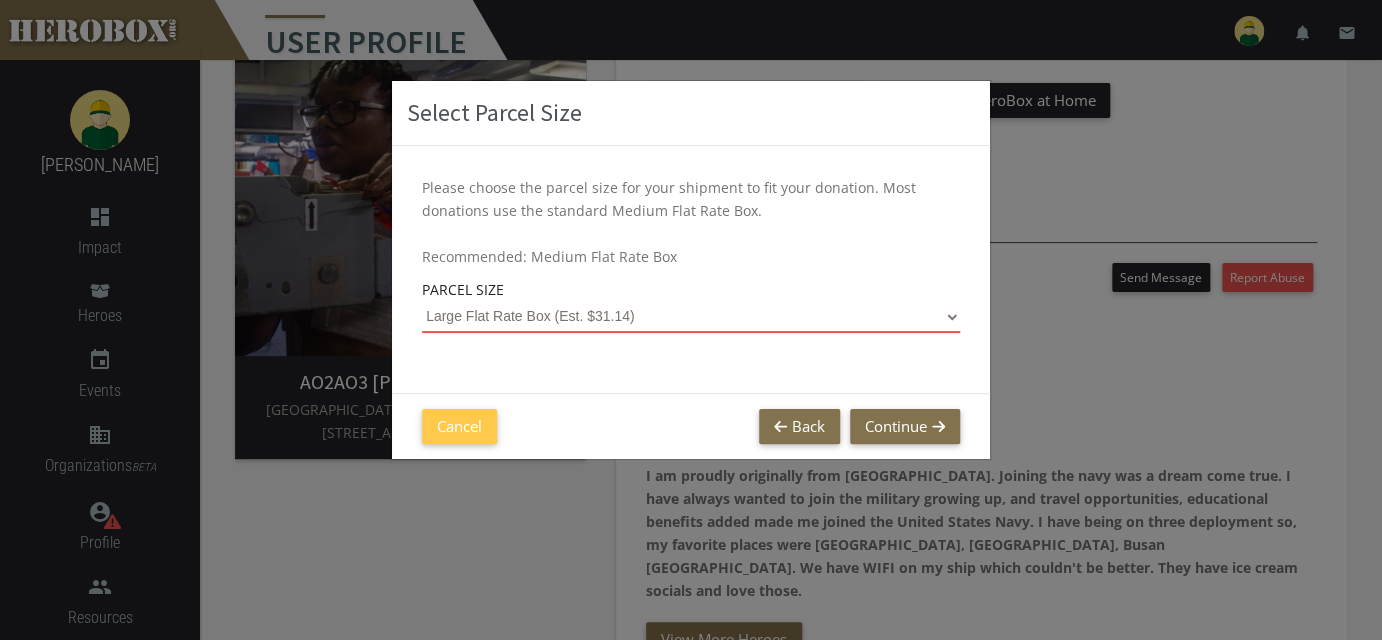 click on "-- Select --
Small Flat Rate Envelope (Est. $11.38)
Medium Flat Rate Box (Est. $21.65)
Large Flat Rate Box (Est. $31.14)" at bounding box center [691, 317] 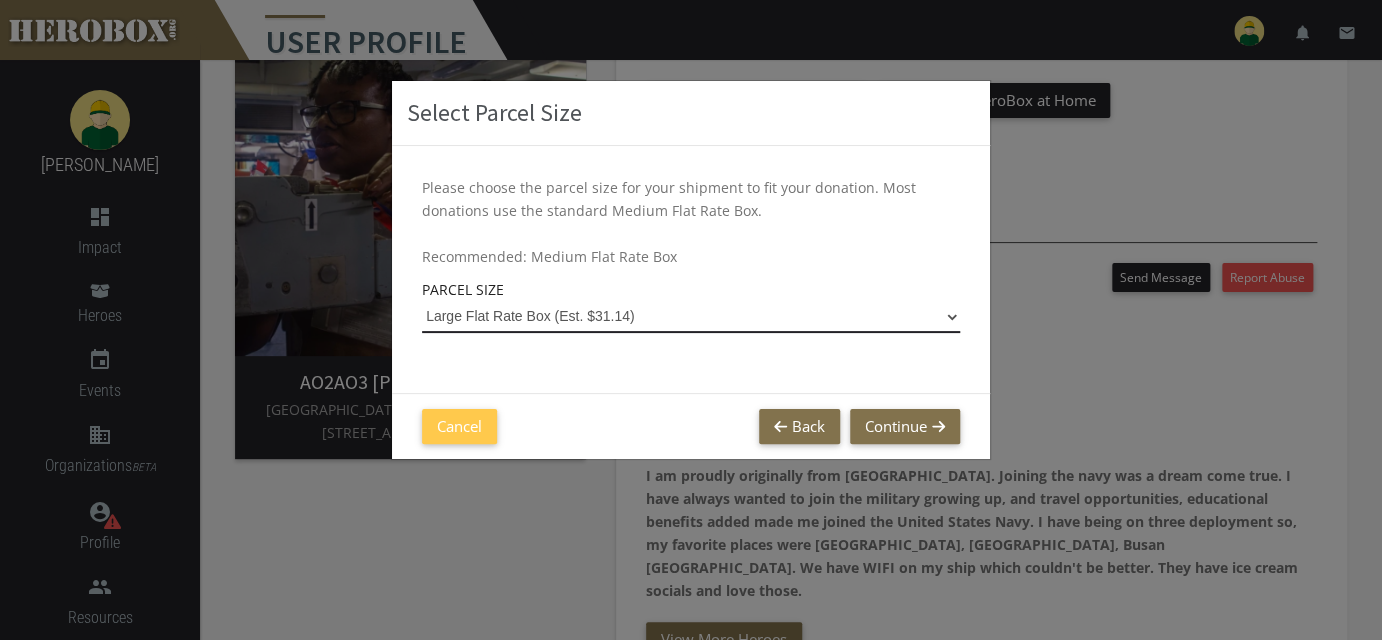 select on "Large Flat Rate Box" 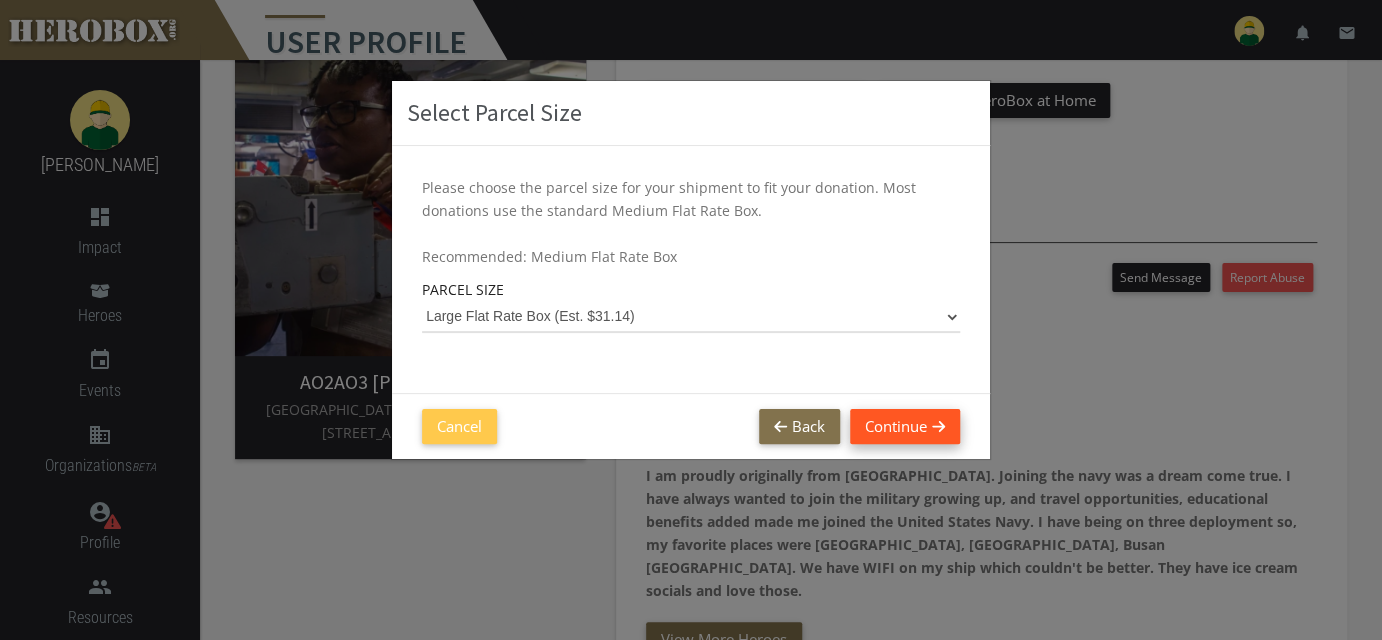click on "Continue" at bounding box center [905, 426] 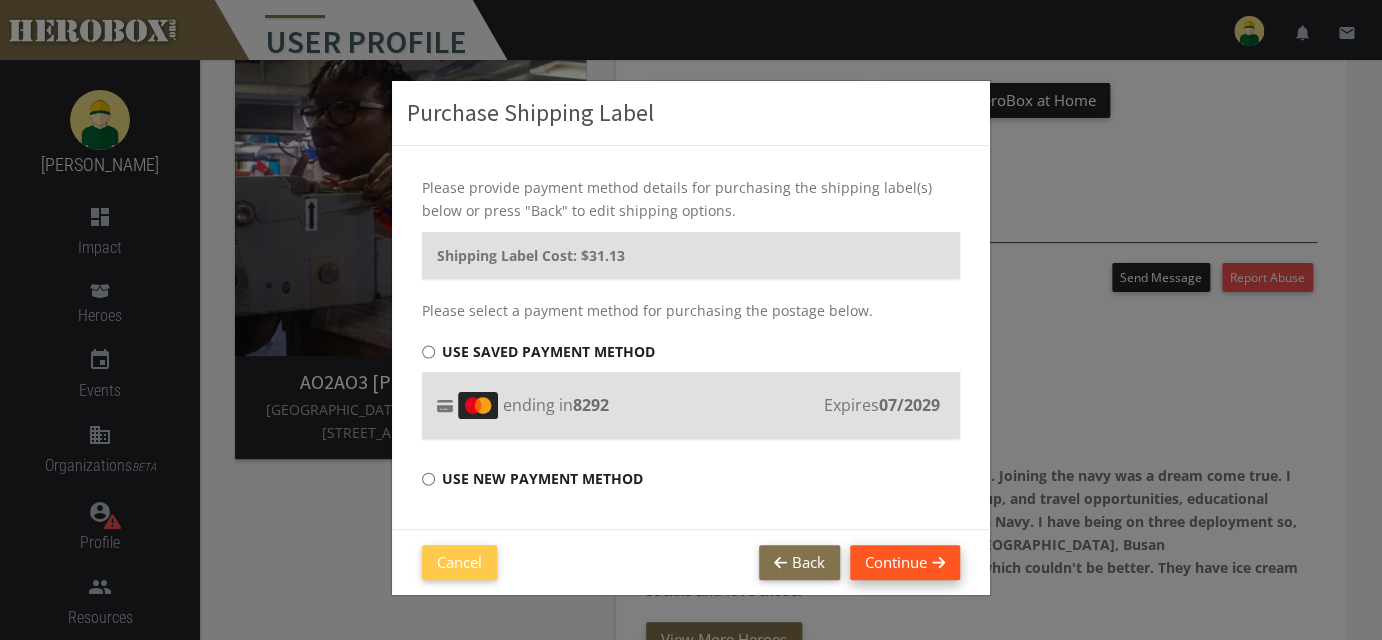 click on "Continue" at bounding box center [905, 562] 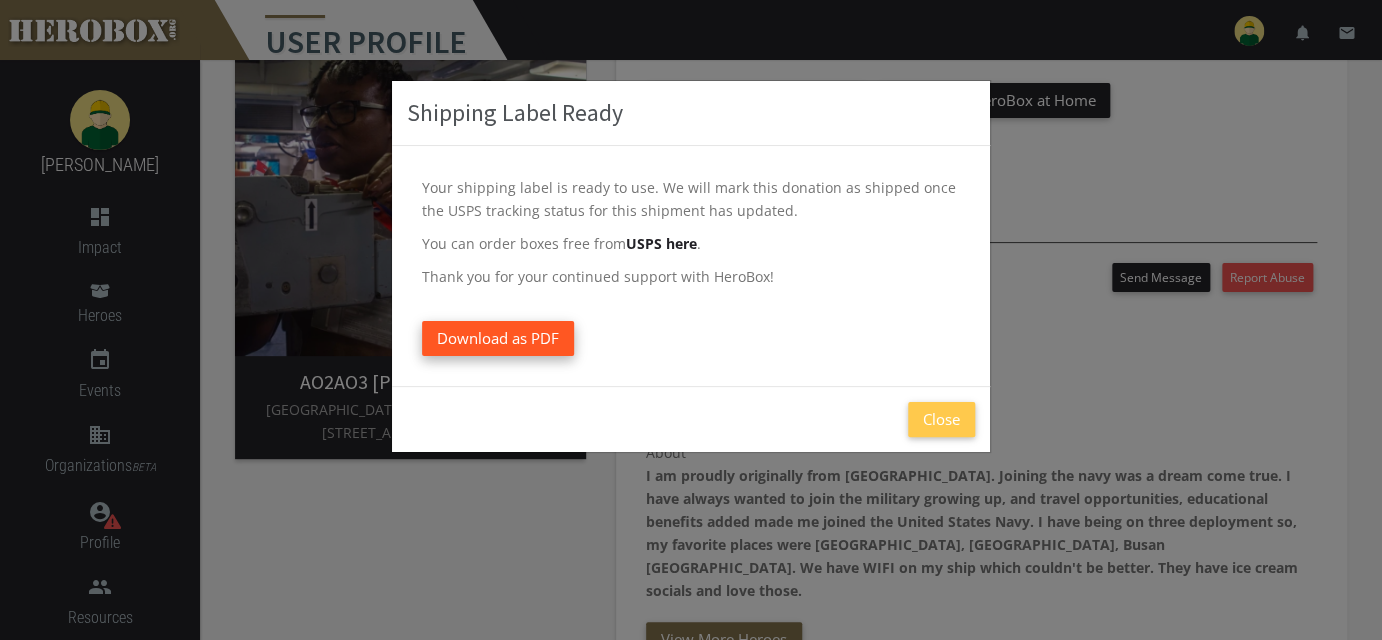 click on "Download as PDF" at bounding box center [498, 338] 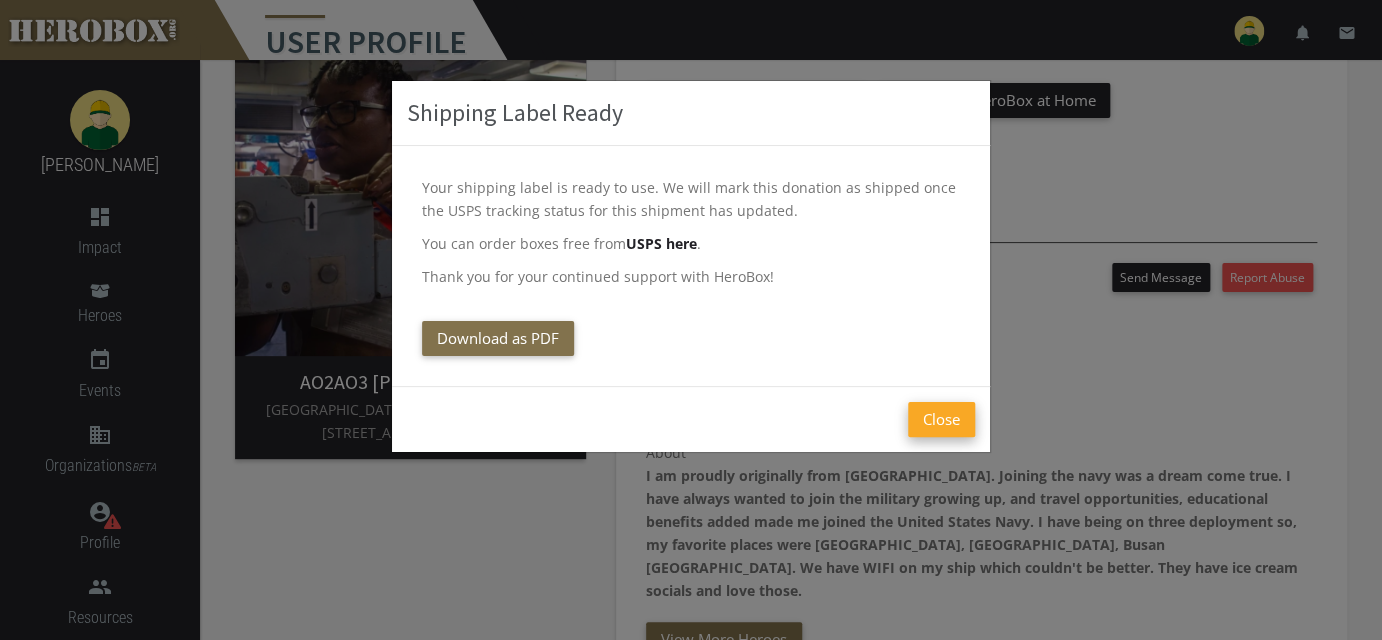 click on "Close" at bounding box center (941, 419) 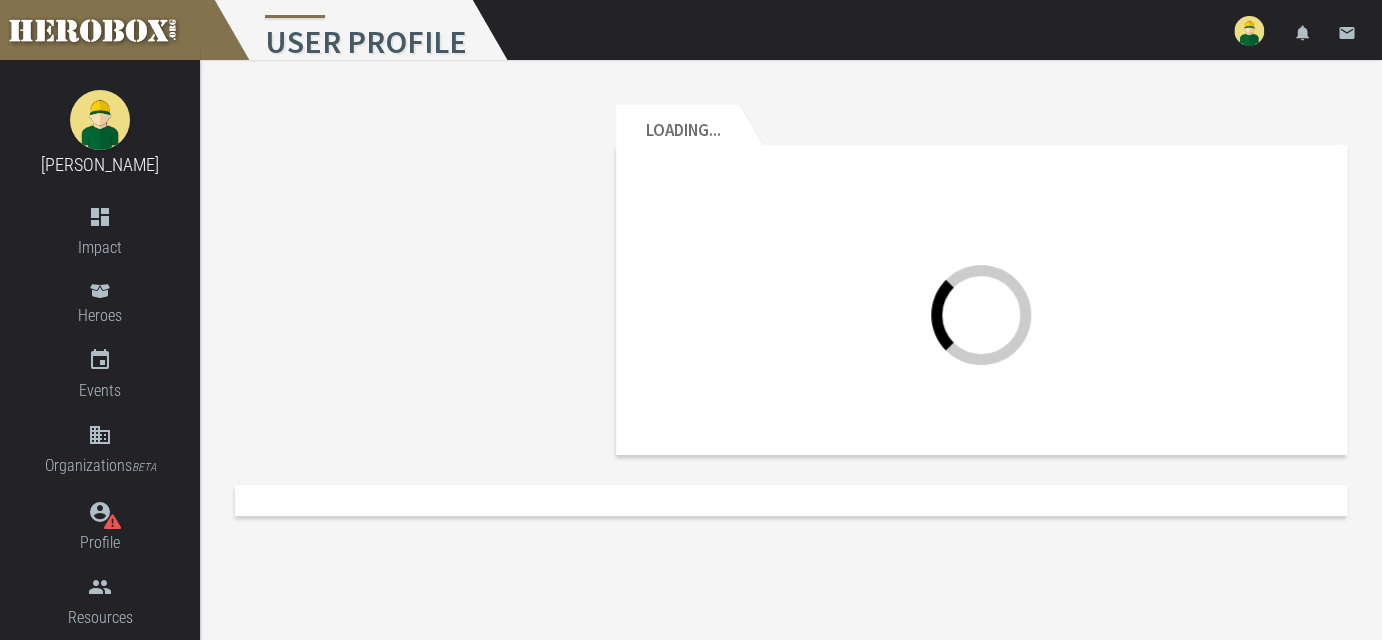 scroll, scrollTop: 0, scrollLeft: 0, axis: both 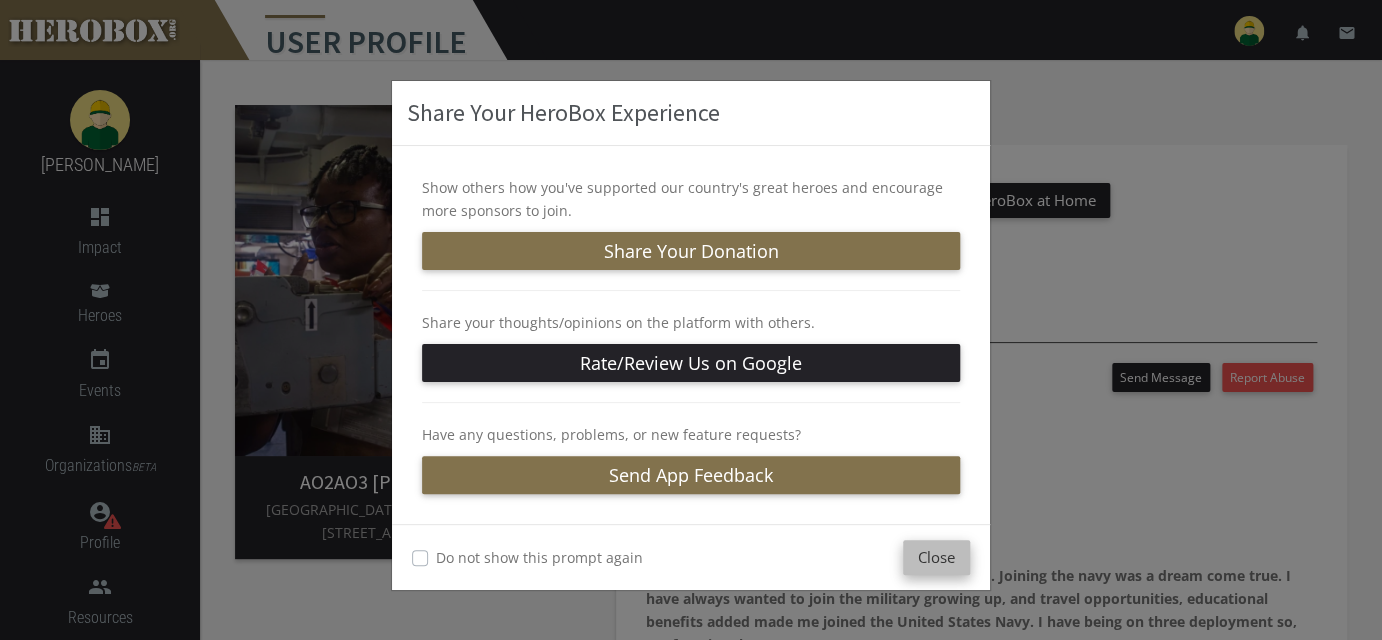 click on "Close" at bounding box center (936, 557) 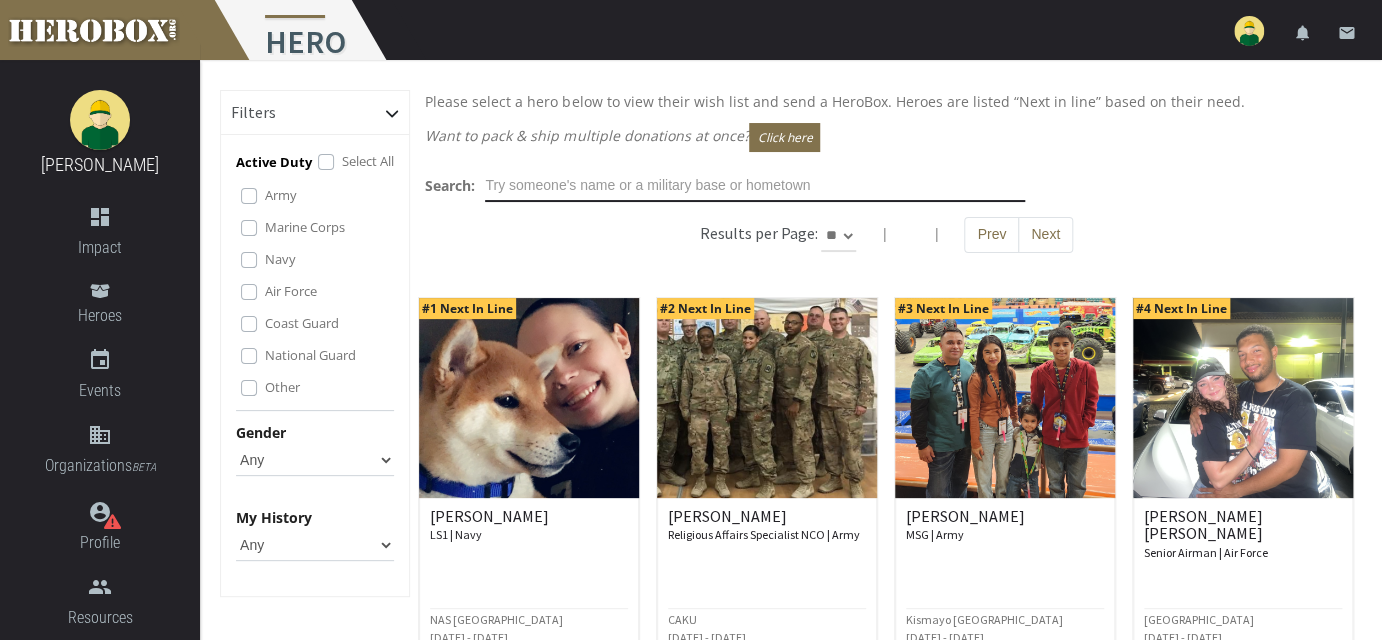 click at bounding box center (755, 186) 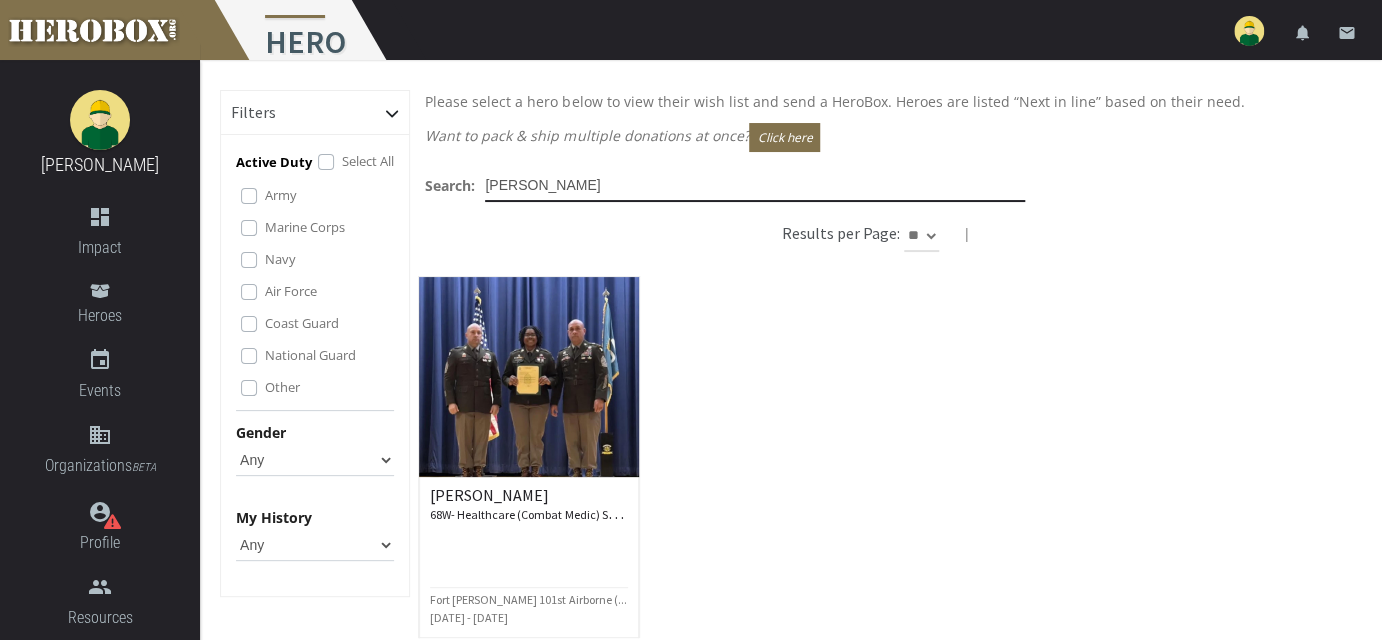 type on "[PERSON_NAME]" 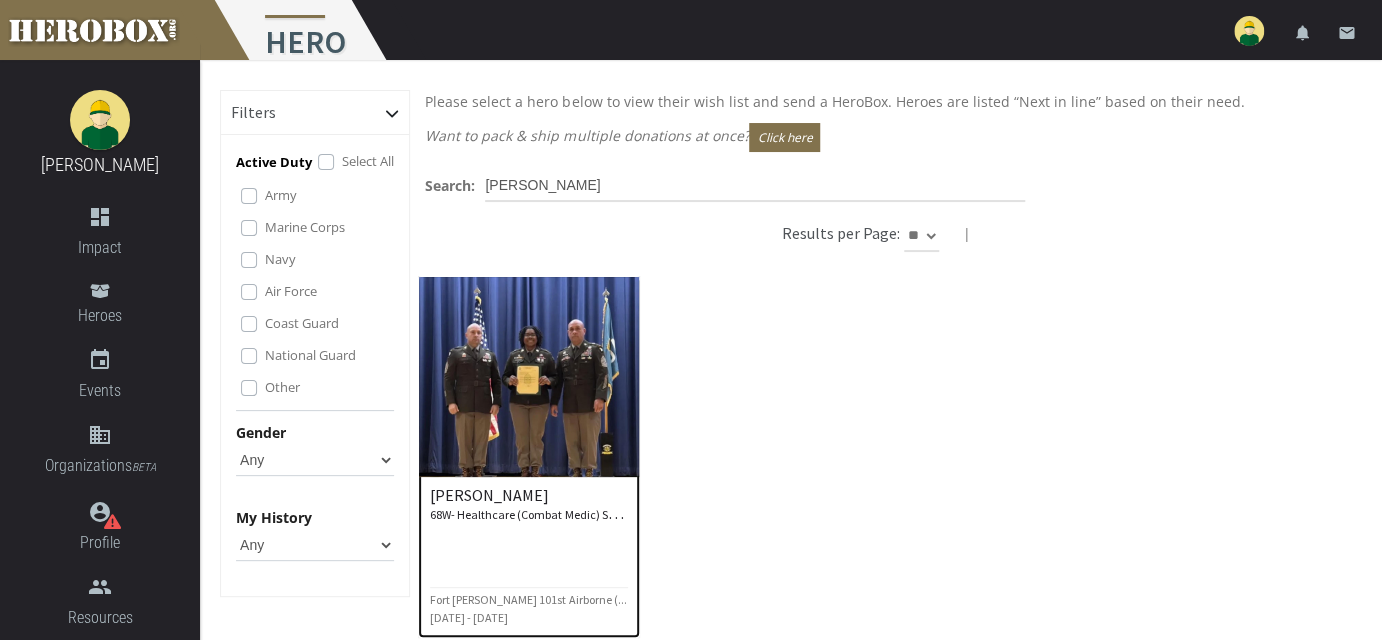 click at bounding box center [529, 377] 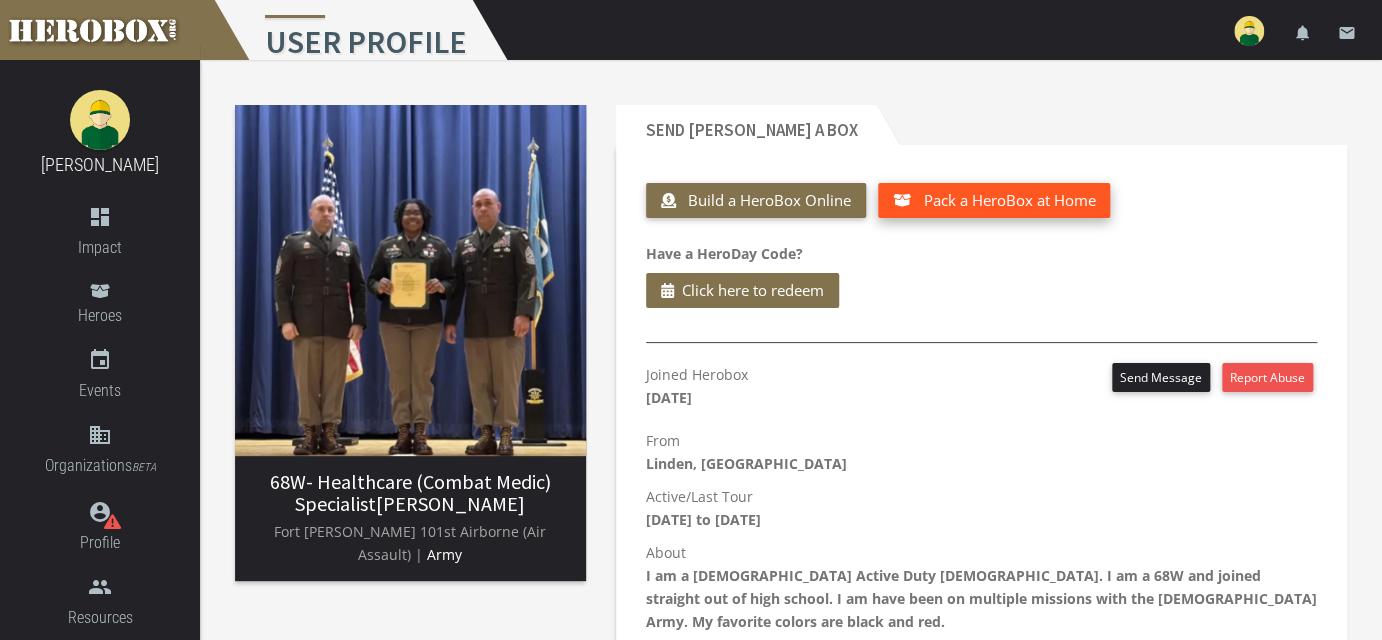 click on "Pack a HeroBox at Home" at bounding box center (1009, 200) 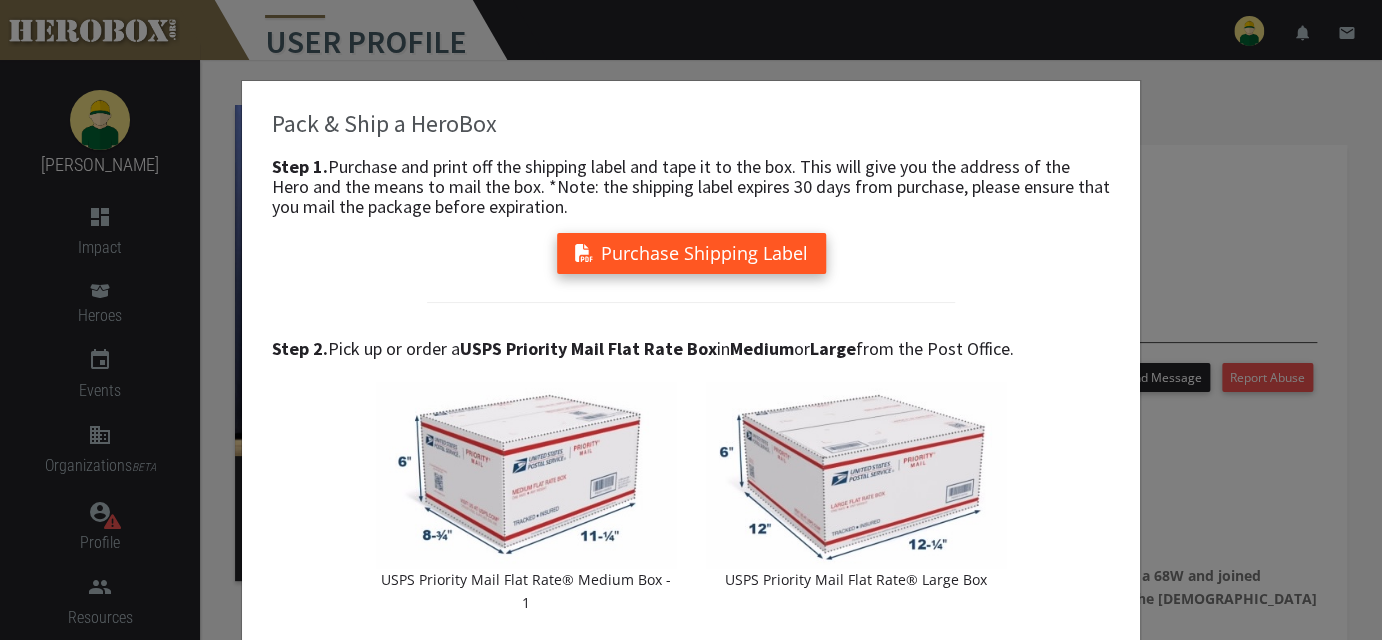 click on "Purchase Shipping Label" at bounding box center [691, 253] 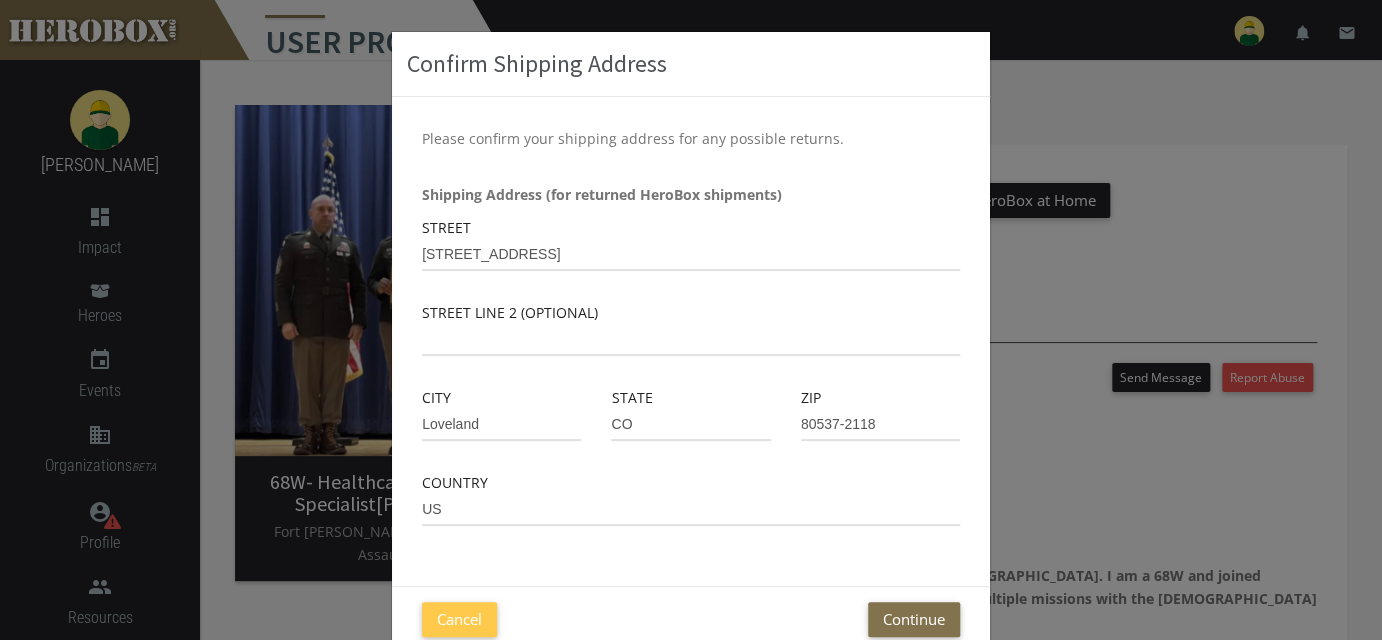 scroll, scrollTop: 91, scrollLeft: 0, axis: vertical 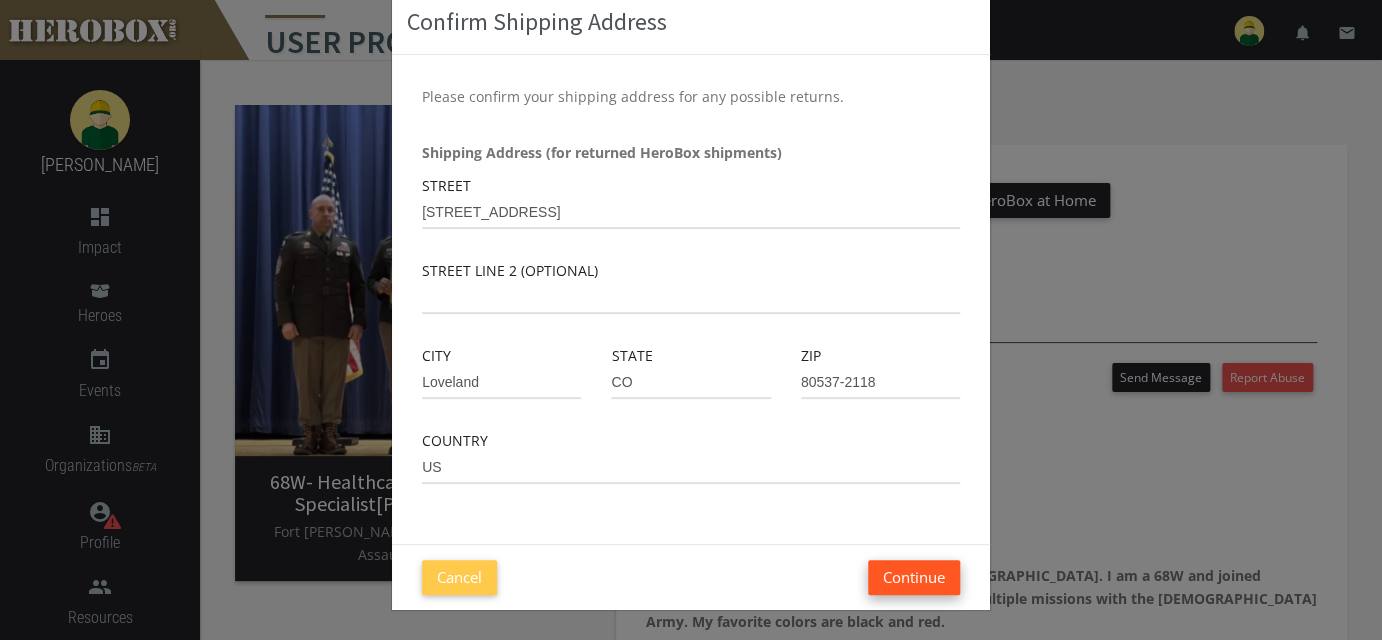 click on "Continue" at bounding box center [914, 577] 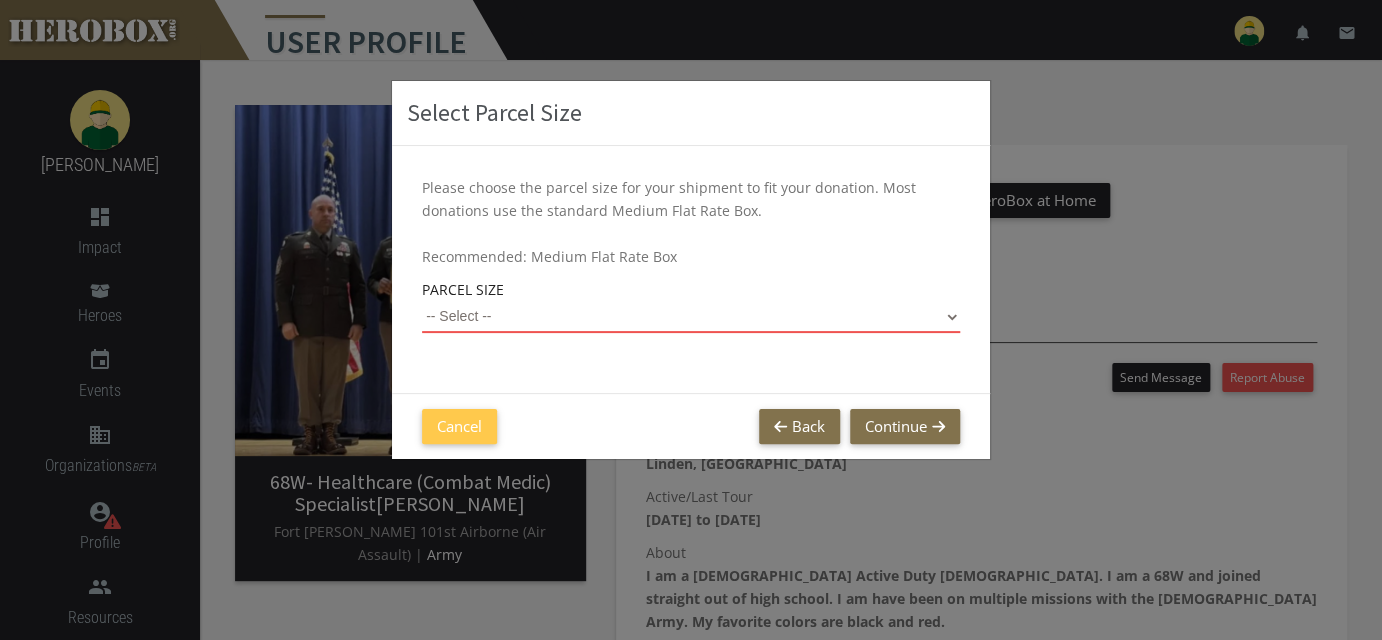 click on "-- Select --
Small Flat Rate Envelope (Est. $11.38)
Medium Flat Rate Box (Est. $21.65)
Large Flat Rate Box (Est. $31.14)" at bounding box center (691, 317) 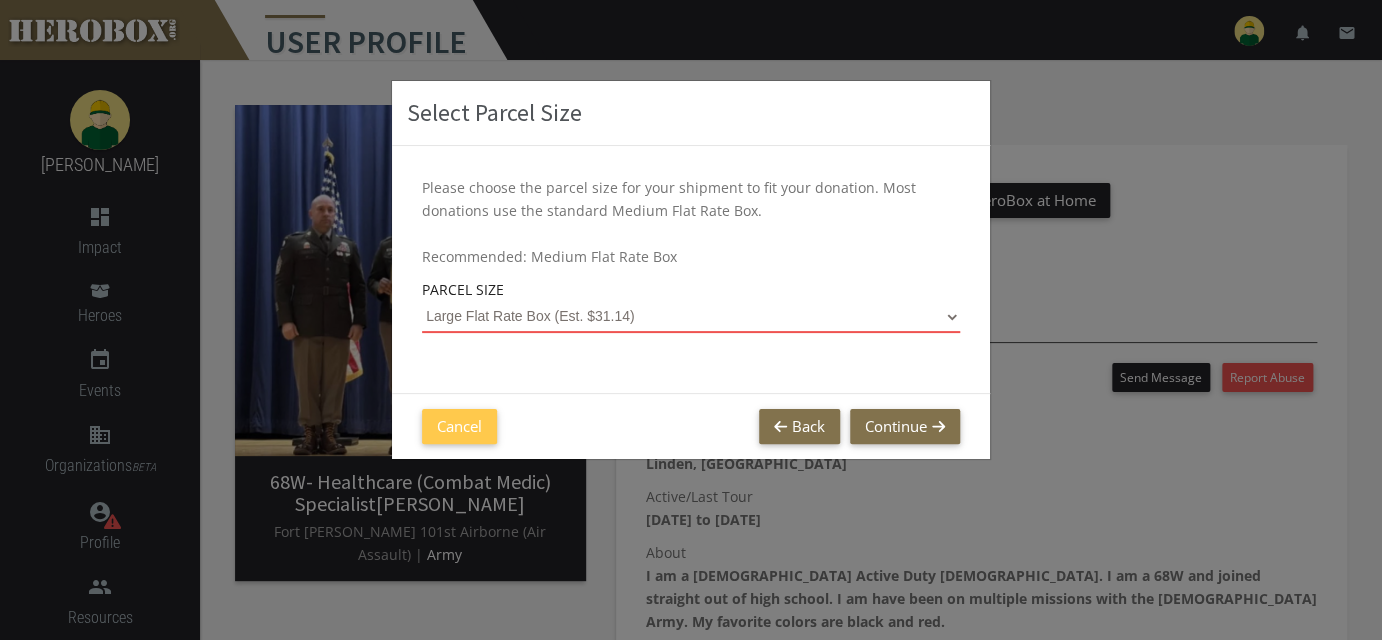 click on "-- Select --
Small Flat Rate Envelope (Est. $11.38)
Medium Flat Rate Box (Est. $21.65)
Large Flat Rate Box (Est. $31.14)" at bounding box center (691, 317) 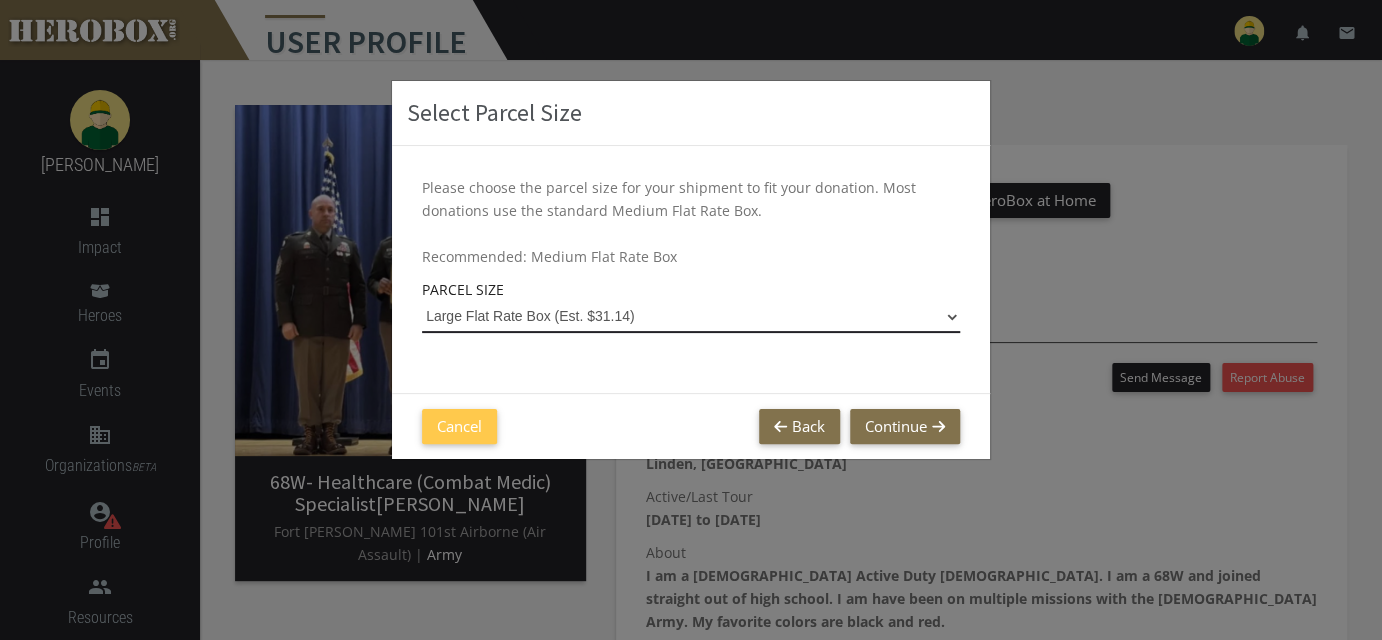 select on "Large Flat Rate Box" 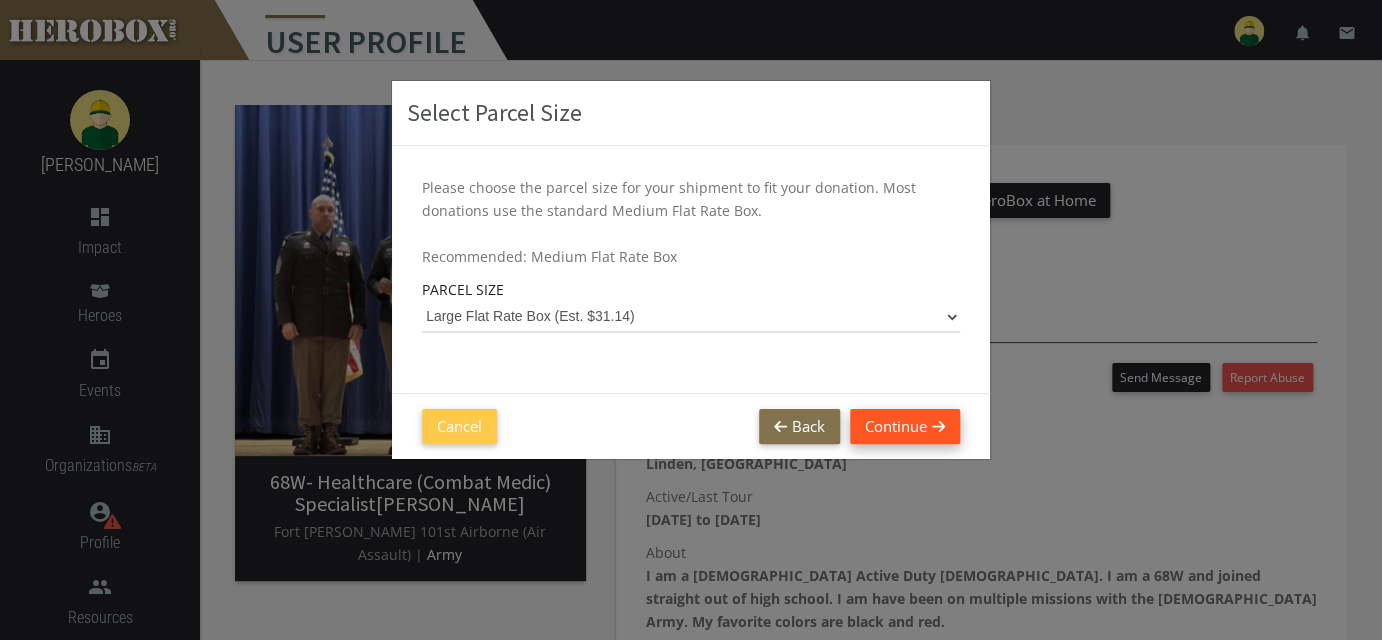 click on "Continue" at bounding box center [905, 426] 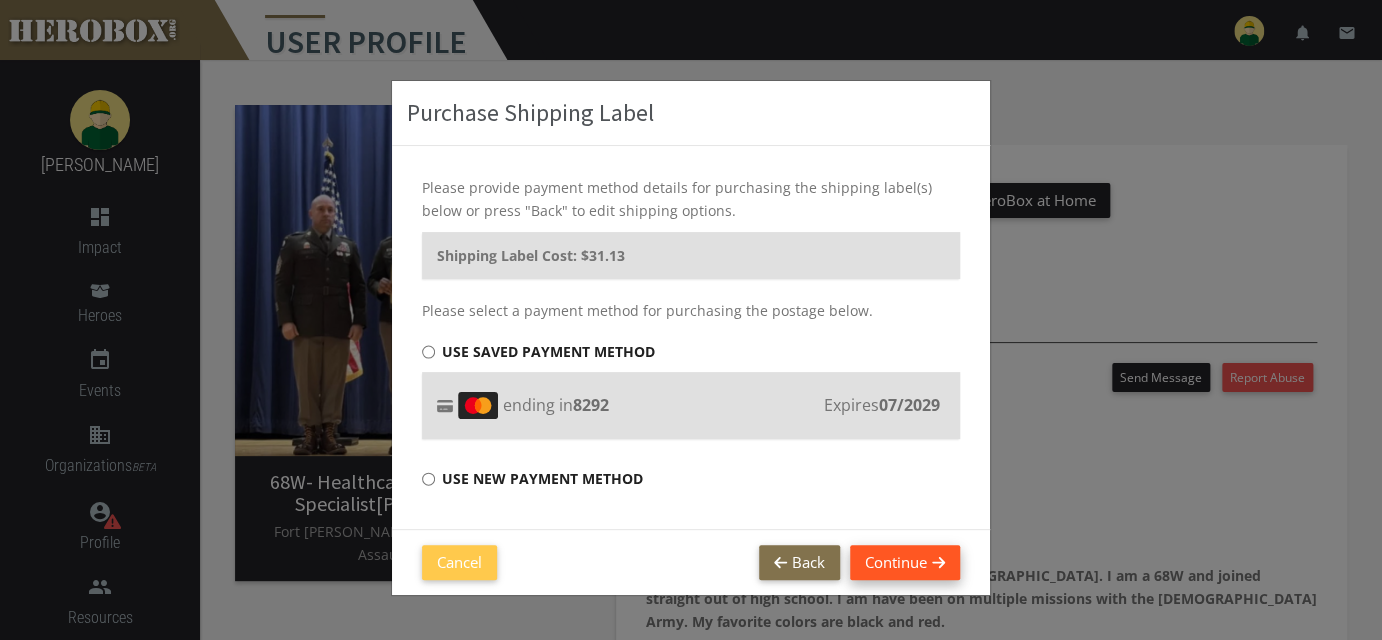 click on "Continue" at bounding box center (905, 562) 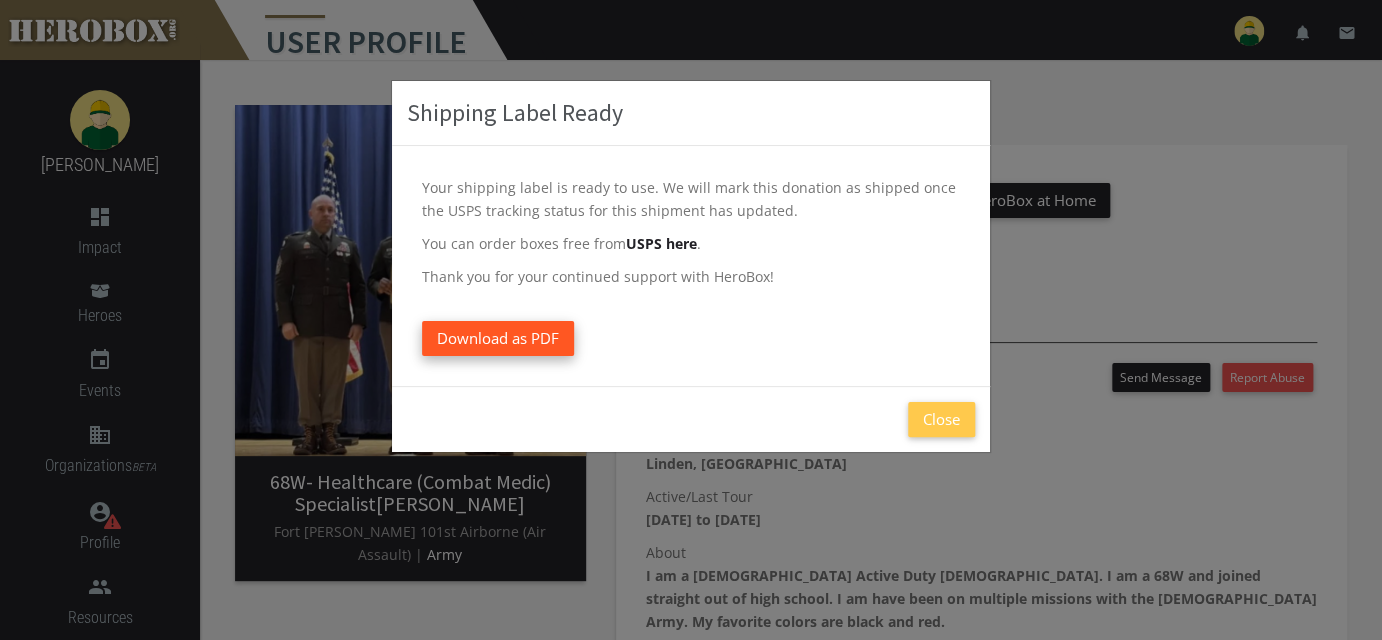 click on "Download as PDF" at bounding box center [498, 338] 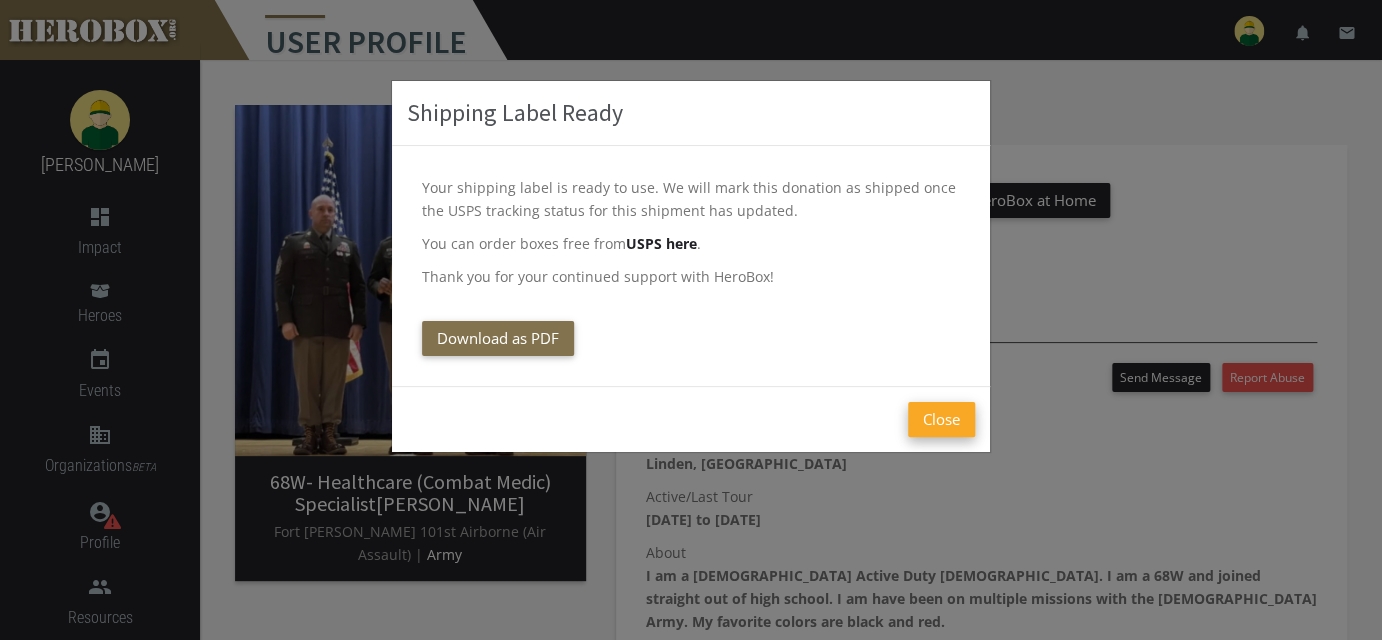 click on "Close" at bounding box center (941, 419) 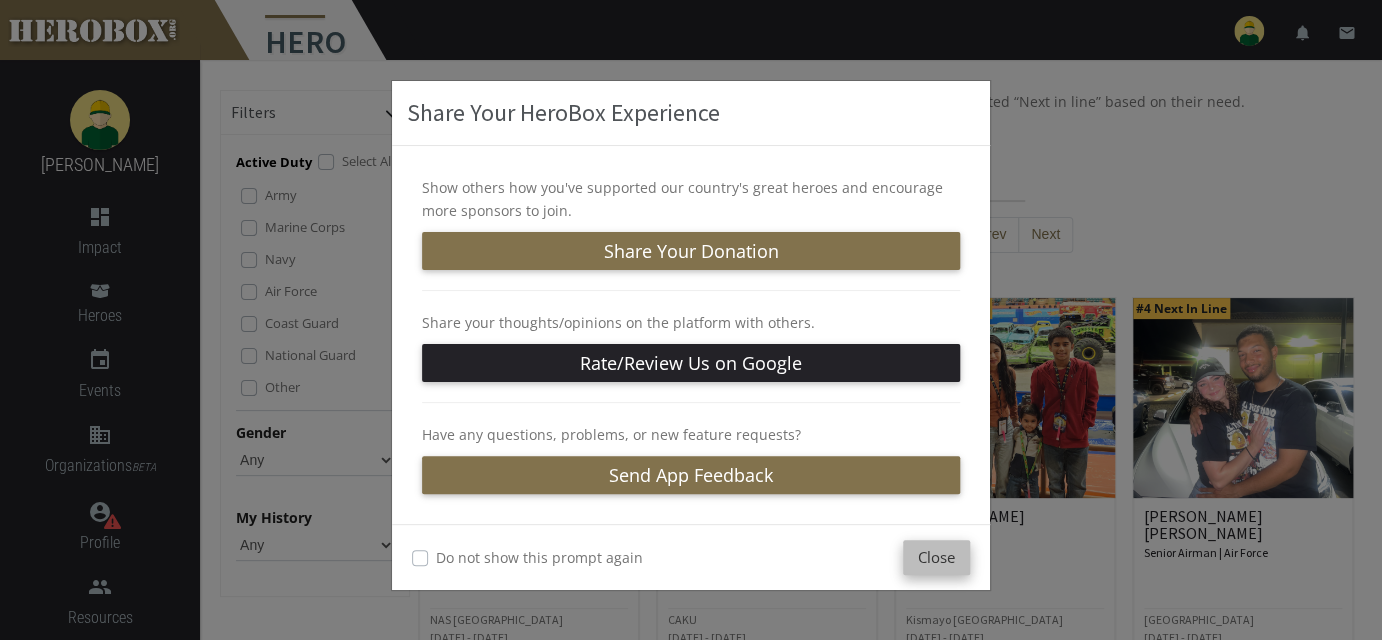 click on "Close" at bounding box center (936, 557) 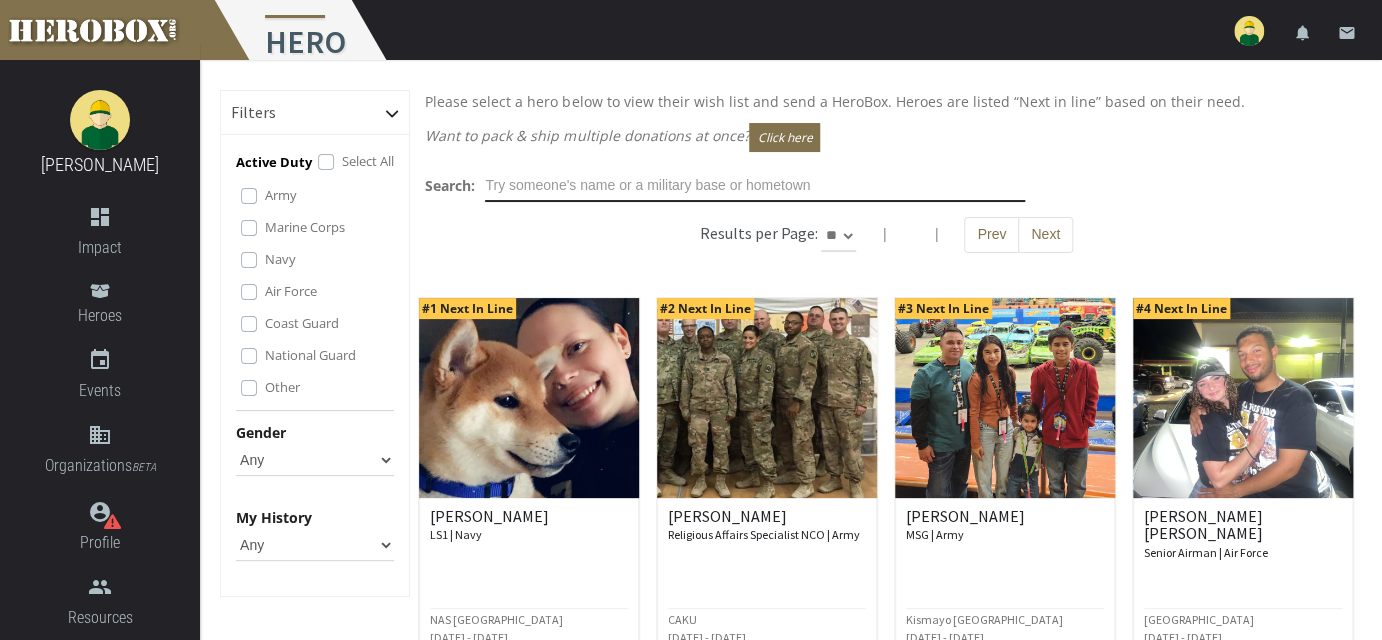click at bounding box center [755, 186] 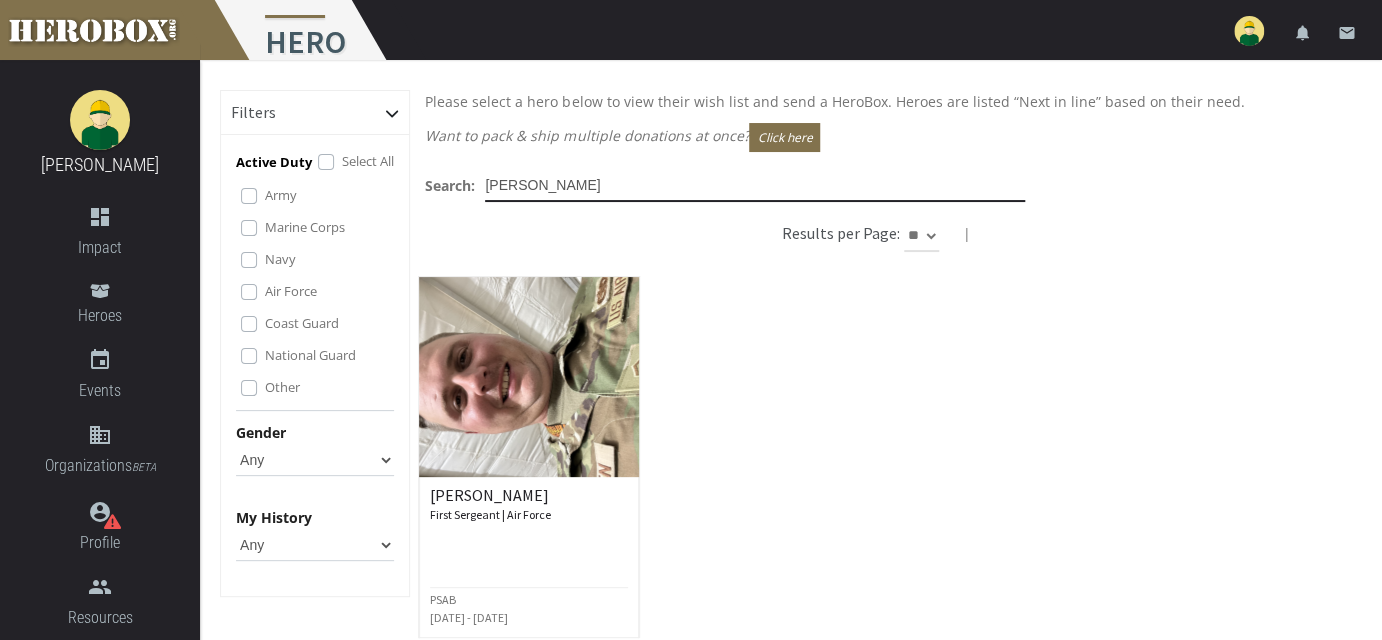 type on "[PERSON_NAME]" 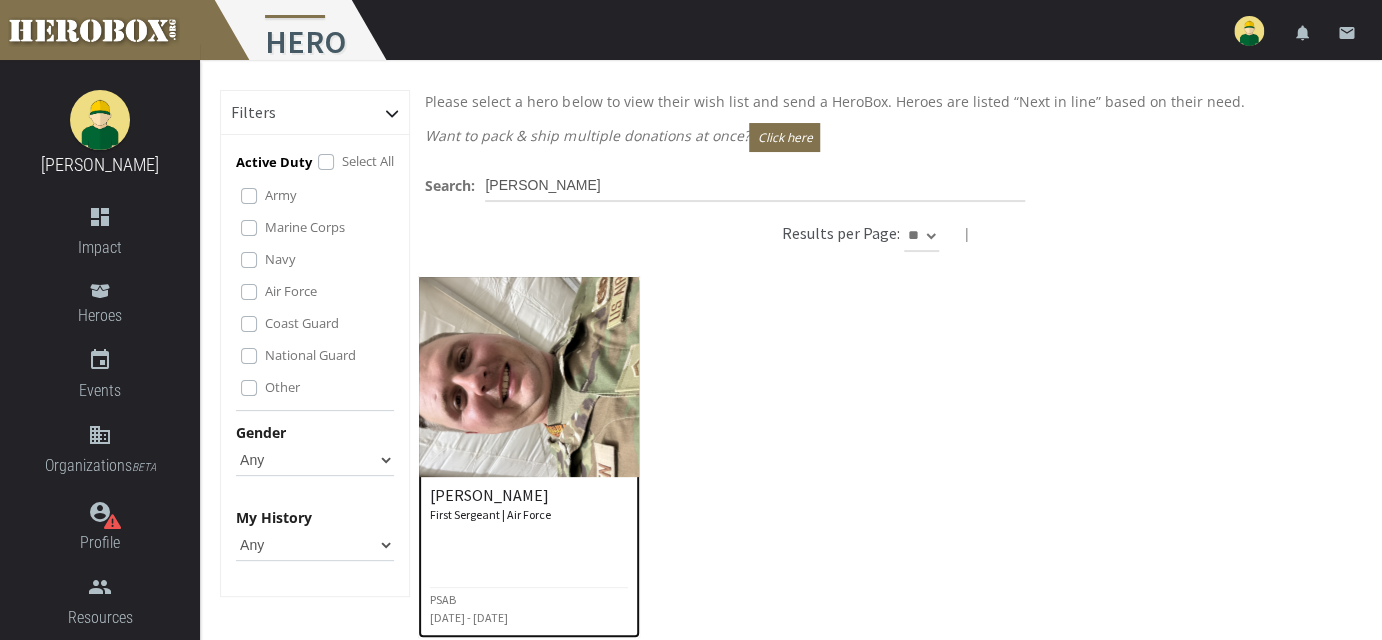 click at bounding box center (529, 377) 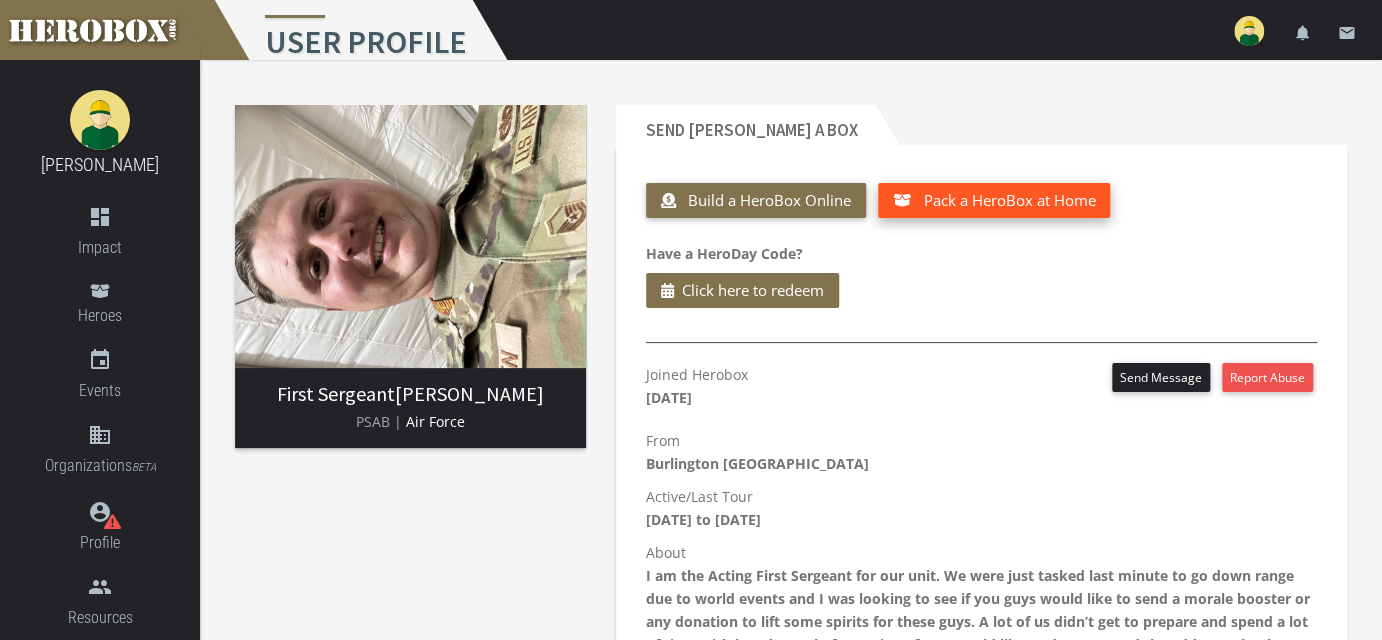 click on "Pack a HeroBox at Home" at bounding box center [1009, 200] 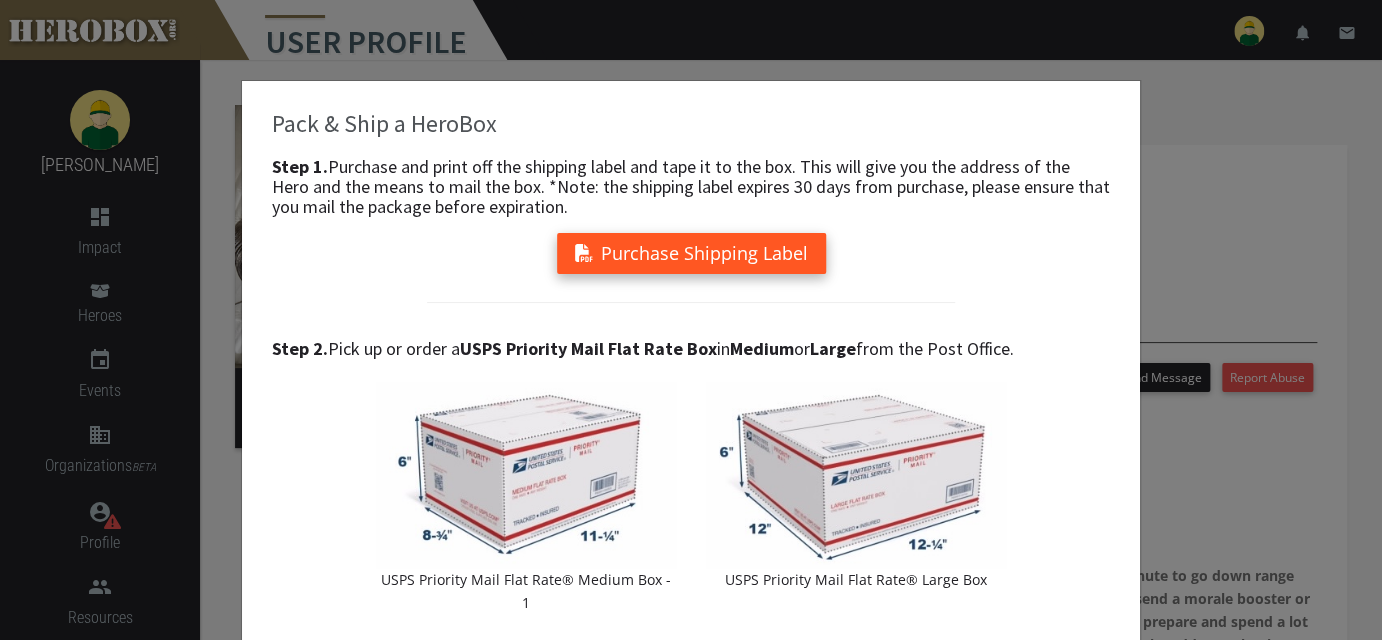 click on "Purchase Shipping Label" at bounding box center [691, 253] 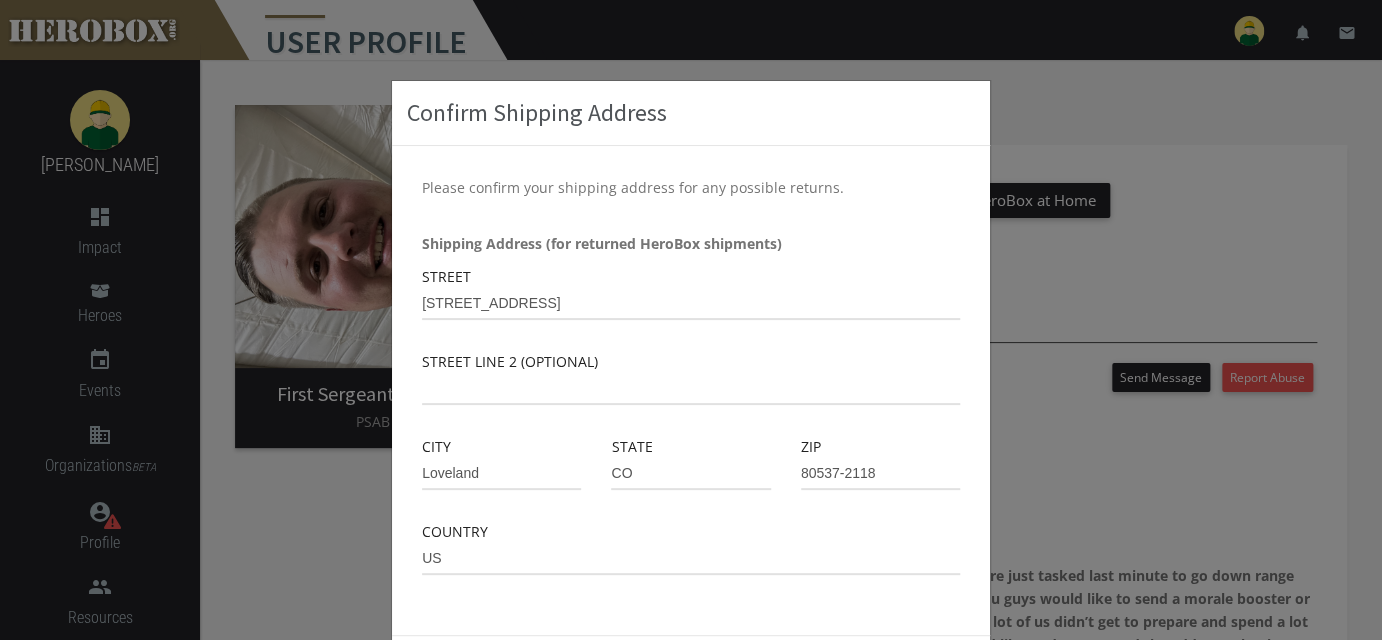scroll, scrollTop: 91, scrollLeft: 0, axis: vertical 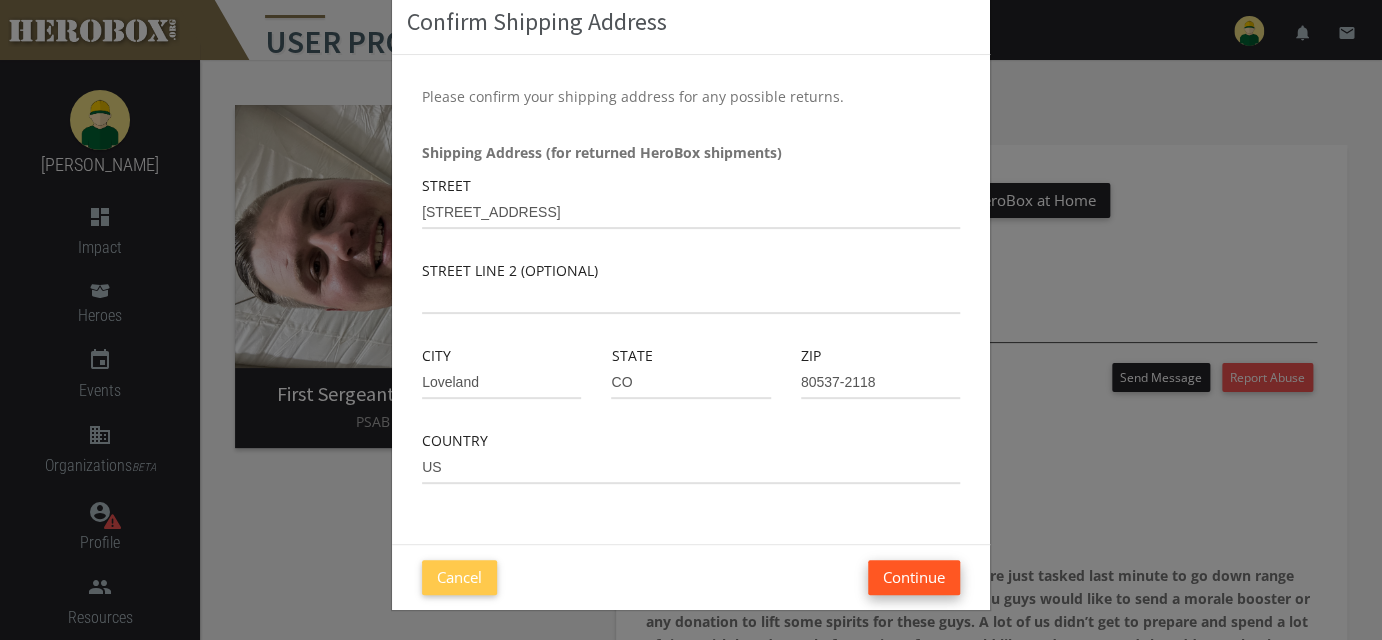 click on "Continue" at bounding box center (914, 577) 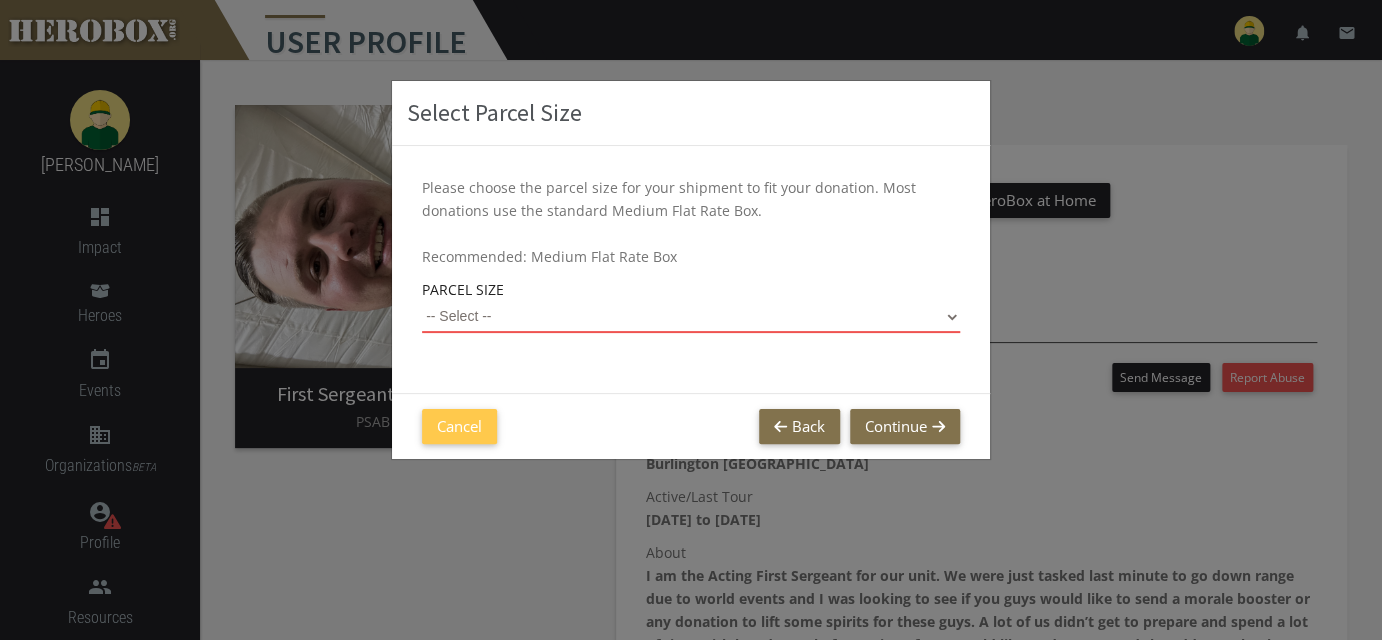 click on "-- Select --
Small Flat Rate Envelope (Est. $11.38)
Medium Flat Rate Box (Est. $21.65)
Large Flat Rate Box (Est. $31.14)" at bounding box center [691, 317] 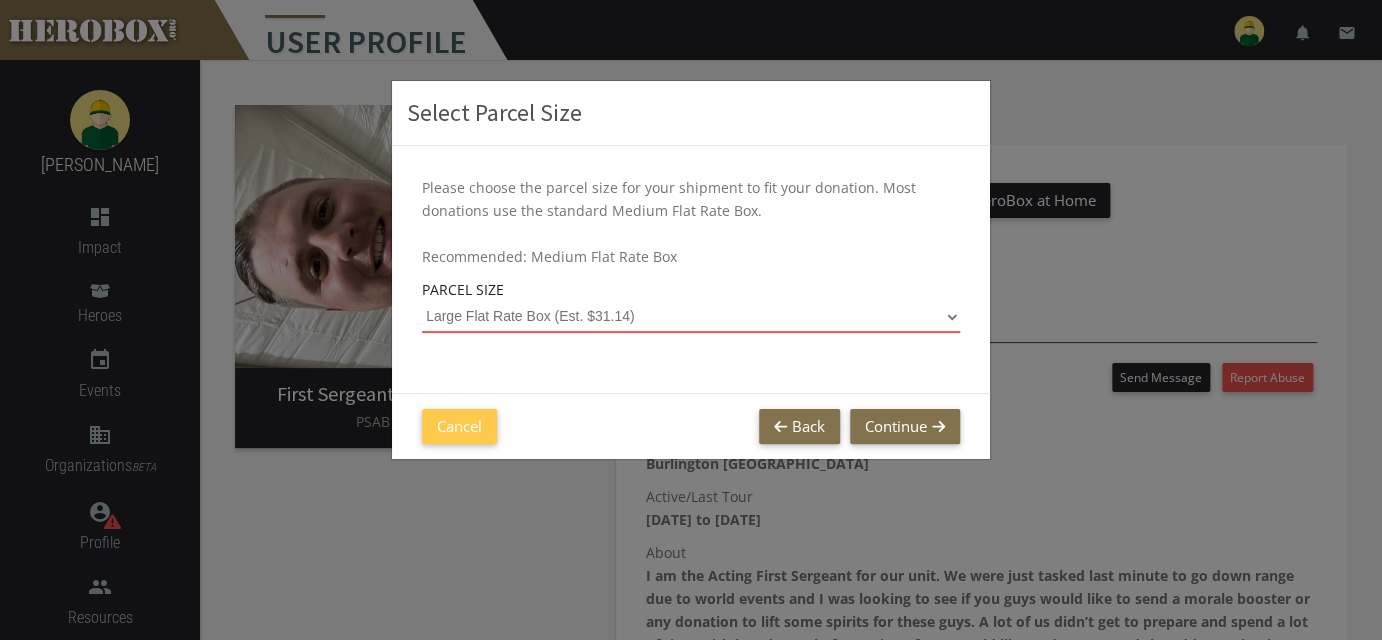 click on "-- Select --
Small Flat Rate Envelope (Est. $11.38)
Medium Flat Rate Box (Est. $21.65)
Large Flat Rate Box (Est. $31.14)" at bounding box center (691, 317) 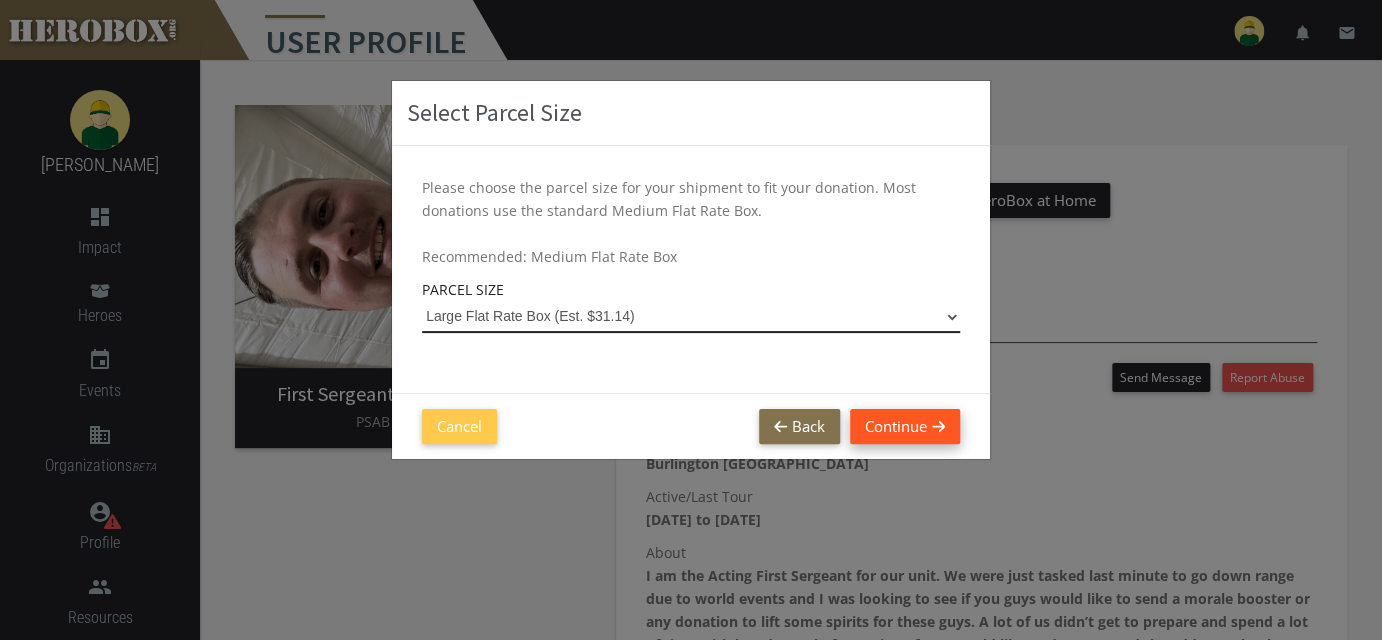select on "Large Flat Rate Box" 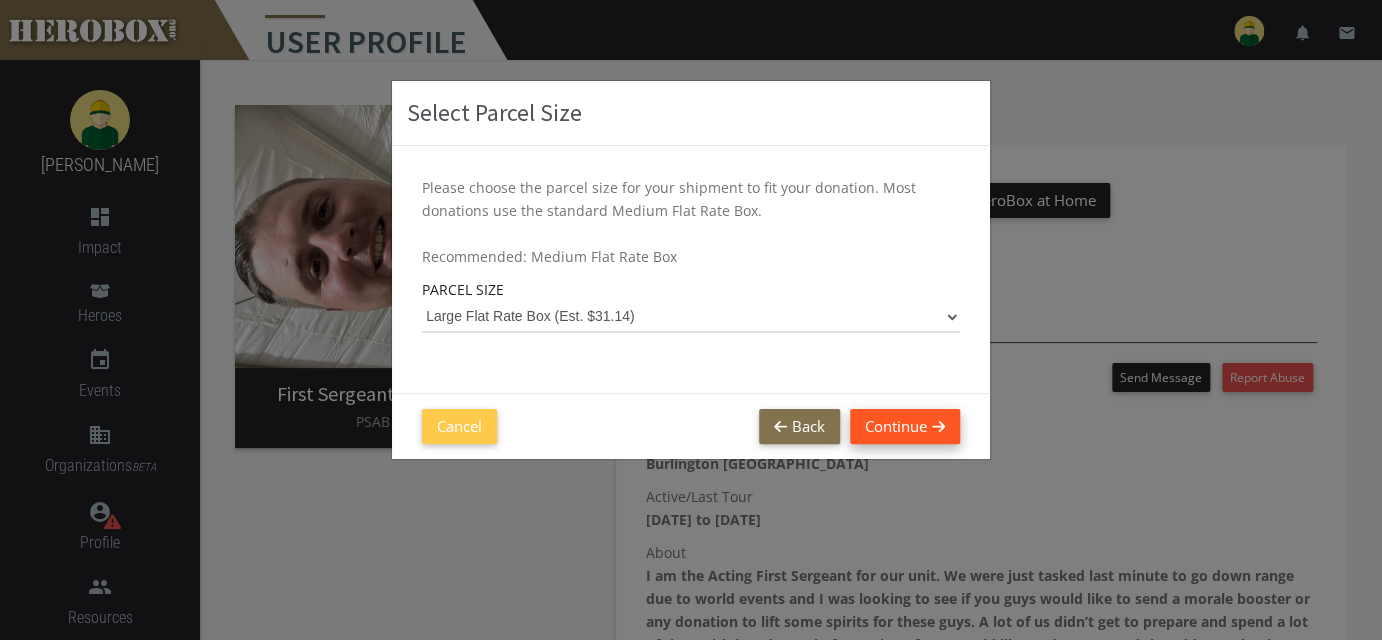 click on "Continue" at bounding box center [905, 426] 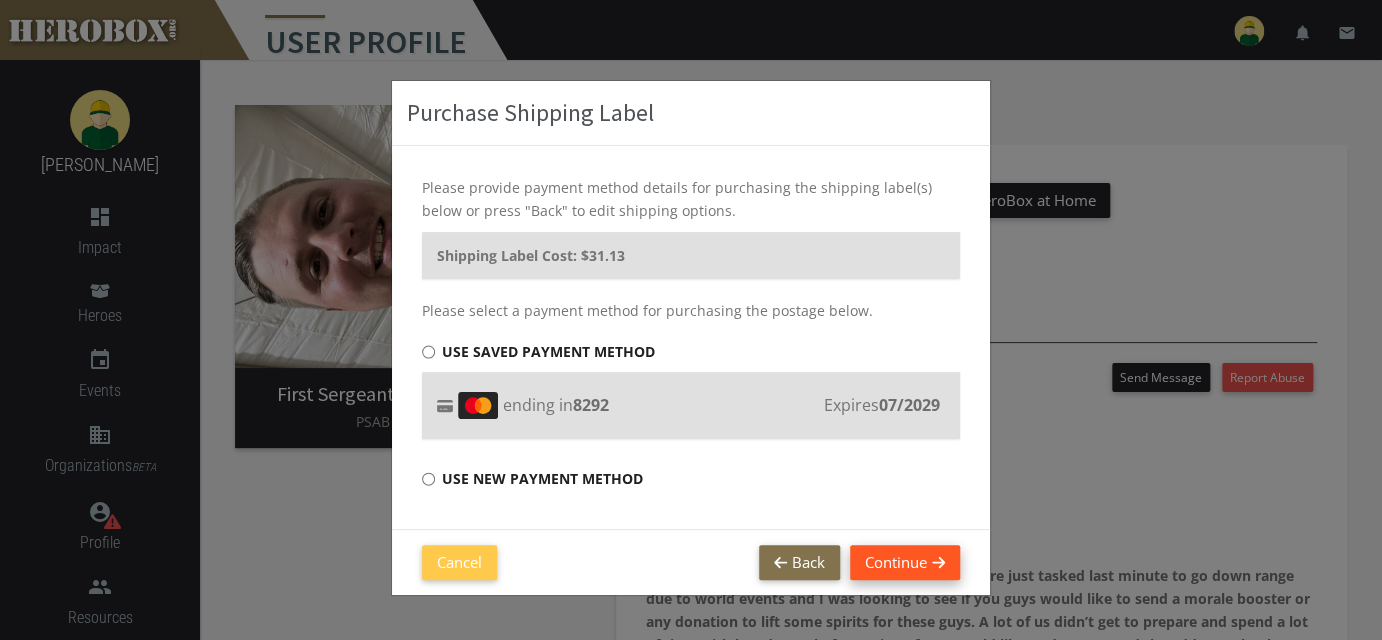 click on "Continue" at bounding box center (905, 562) 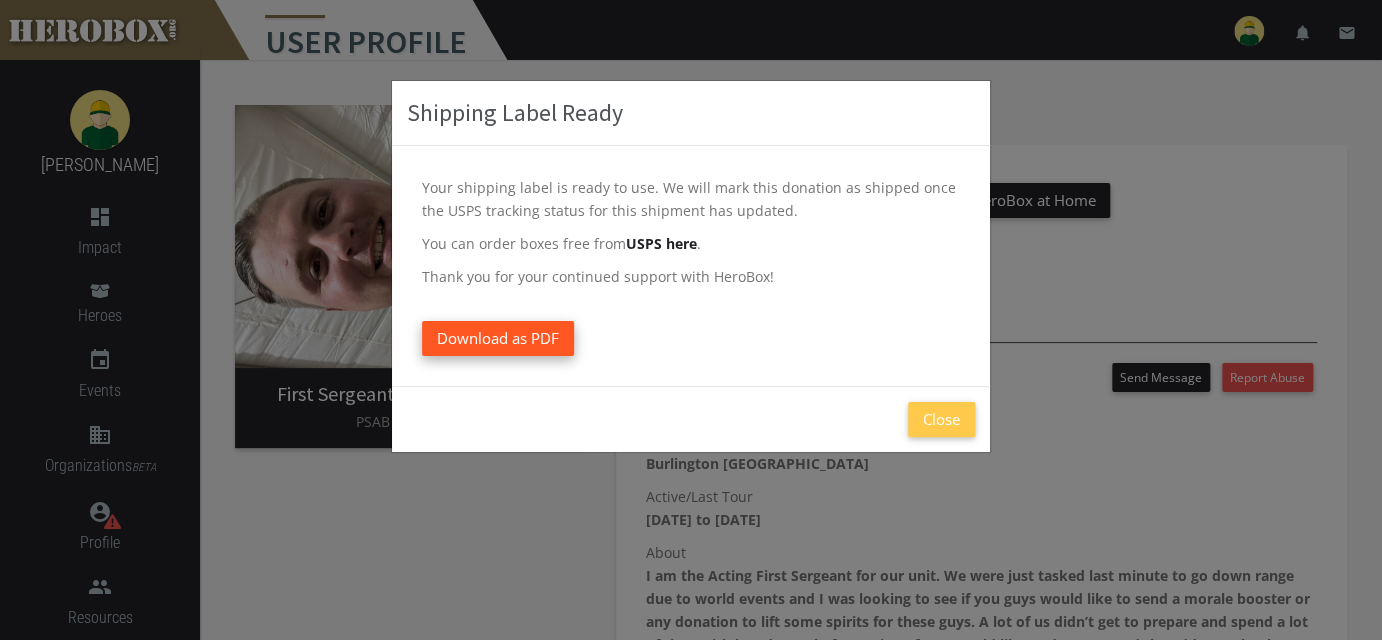 click on "Download as PDF" at bounding box center [498, 338] 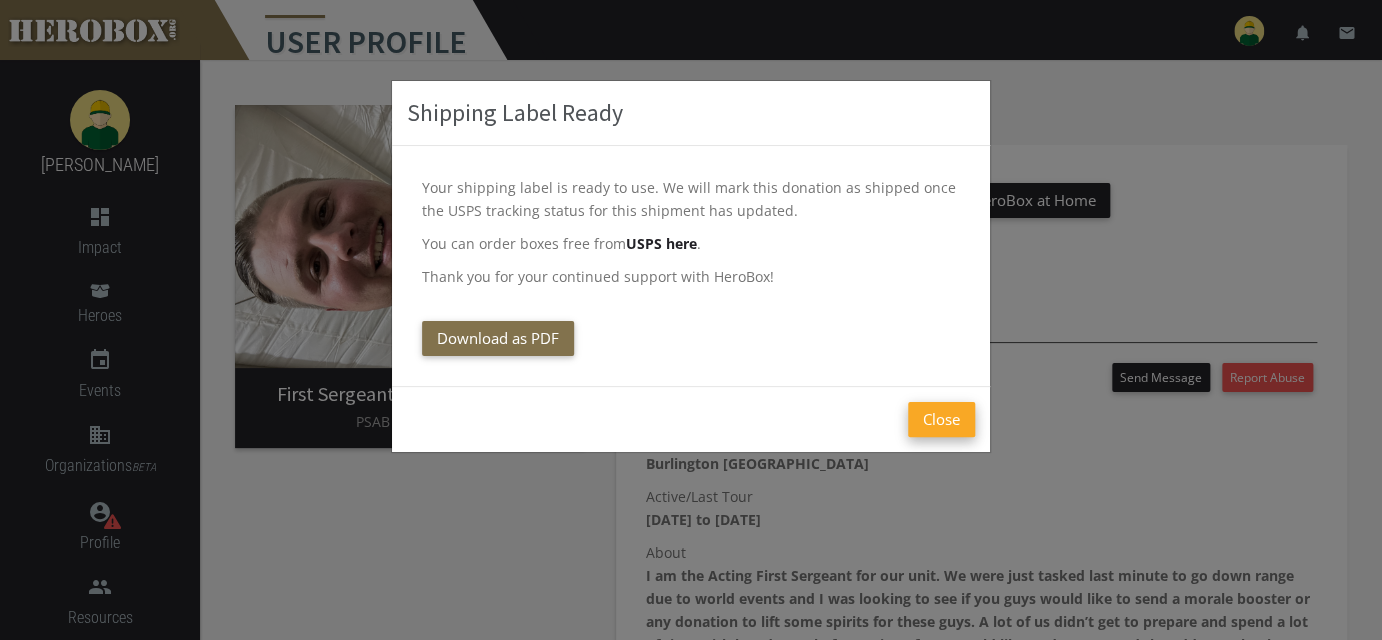 click on "Close" at bounding box center (941, 419) 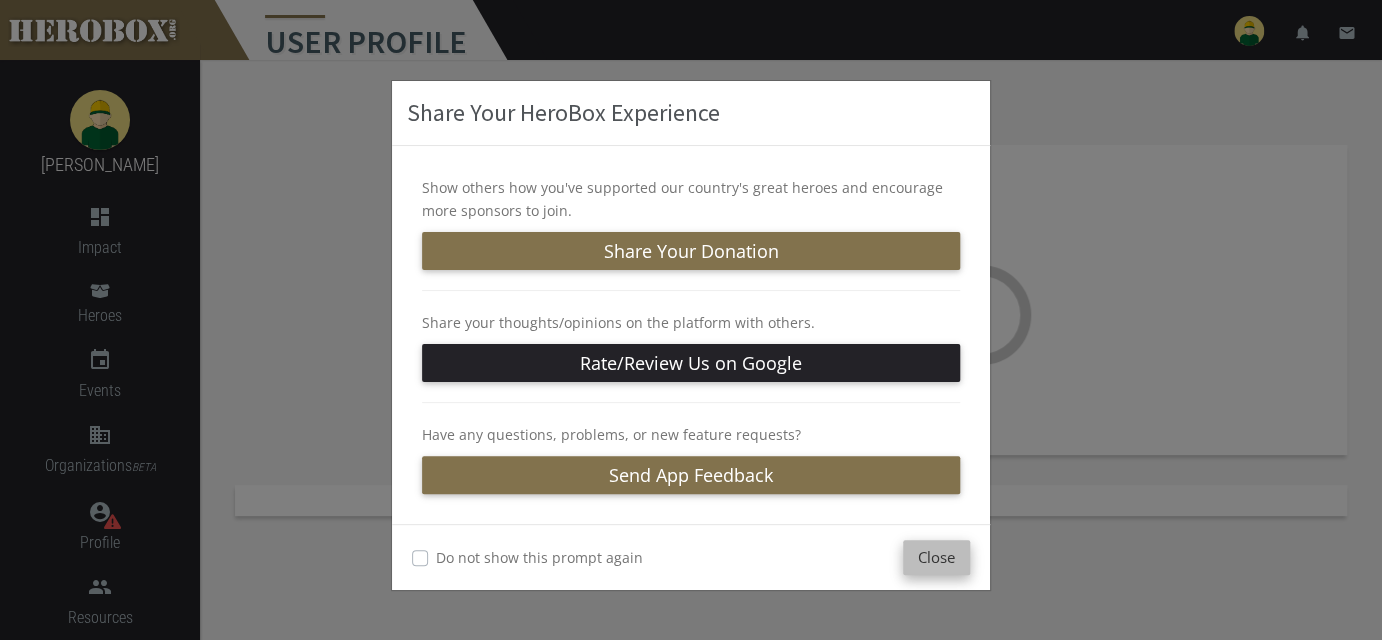 click on "Close" at bounding box center (936, 557) 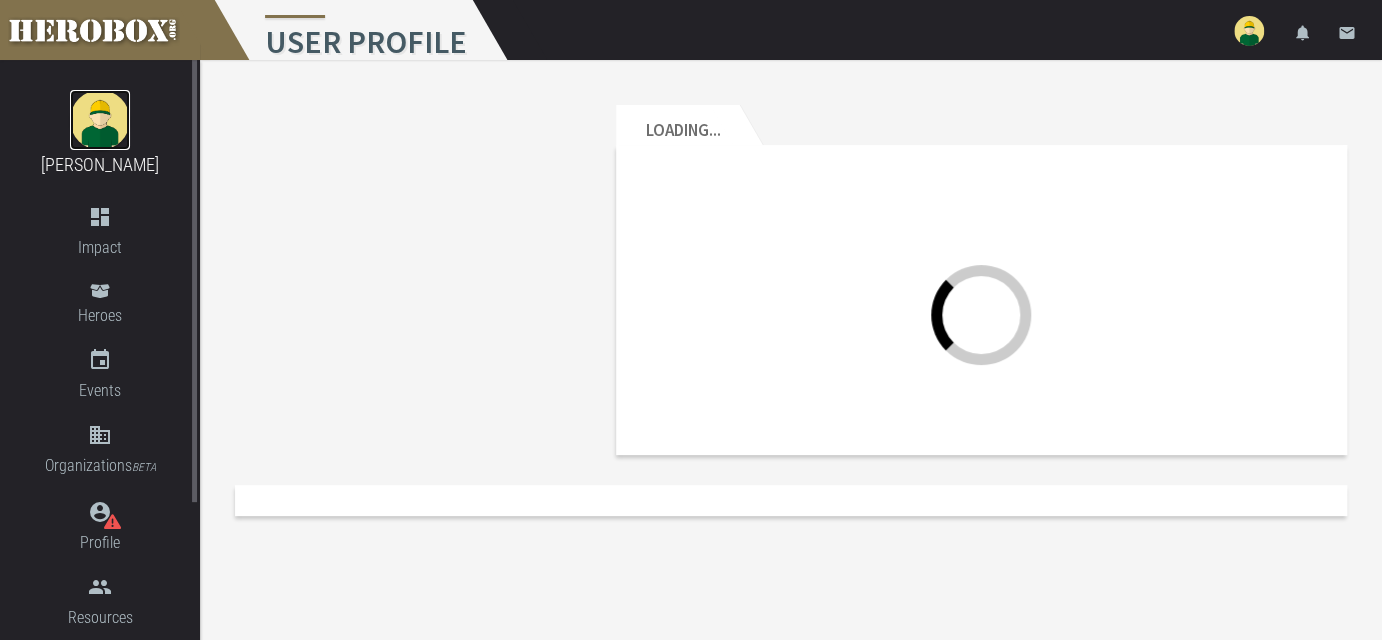 click at bounding box center [100, 120] 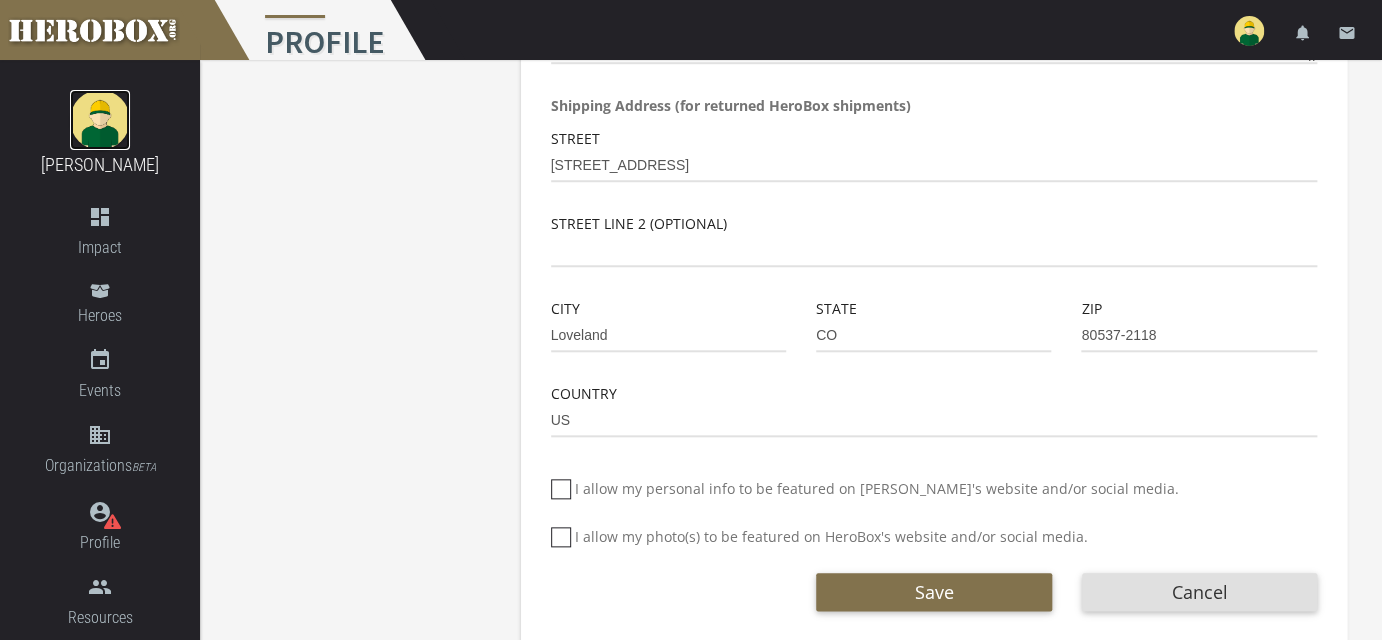 scroll, scrollTop: 681, scrollLeft: 0, axis: vertical 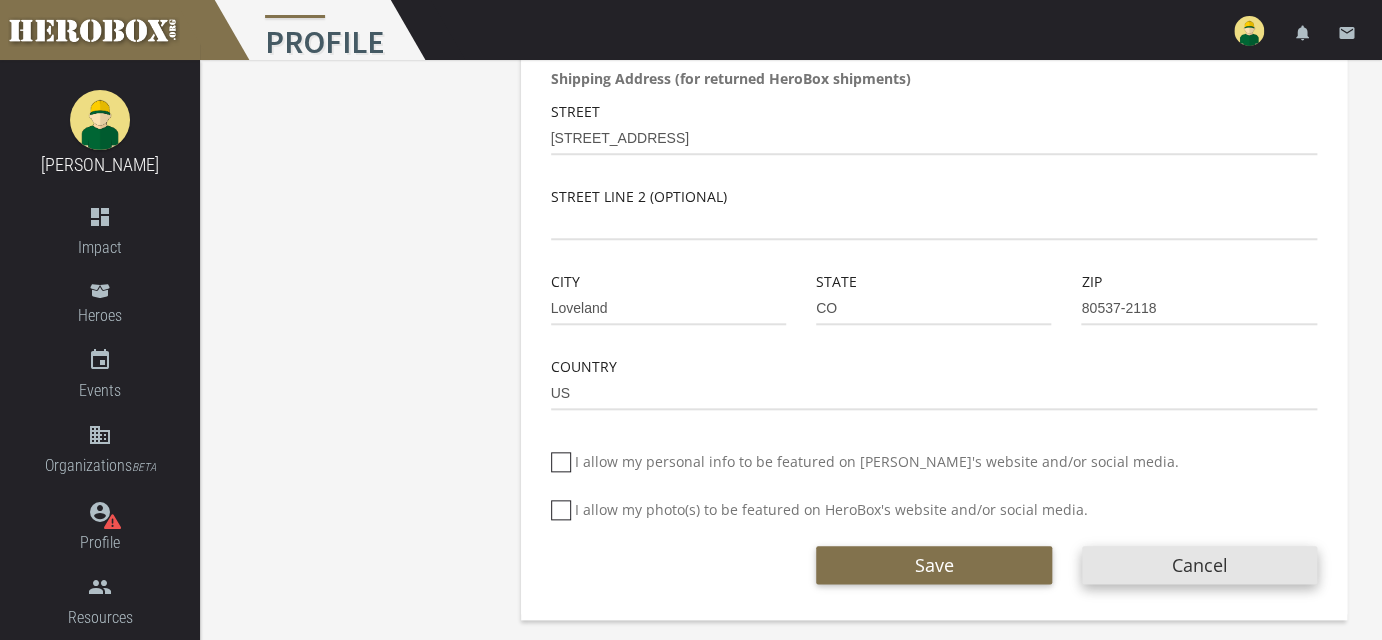 click on "Cancel" at bounding box center (1199, 565) 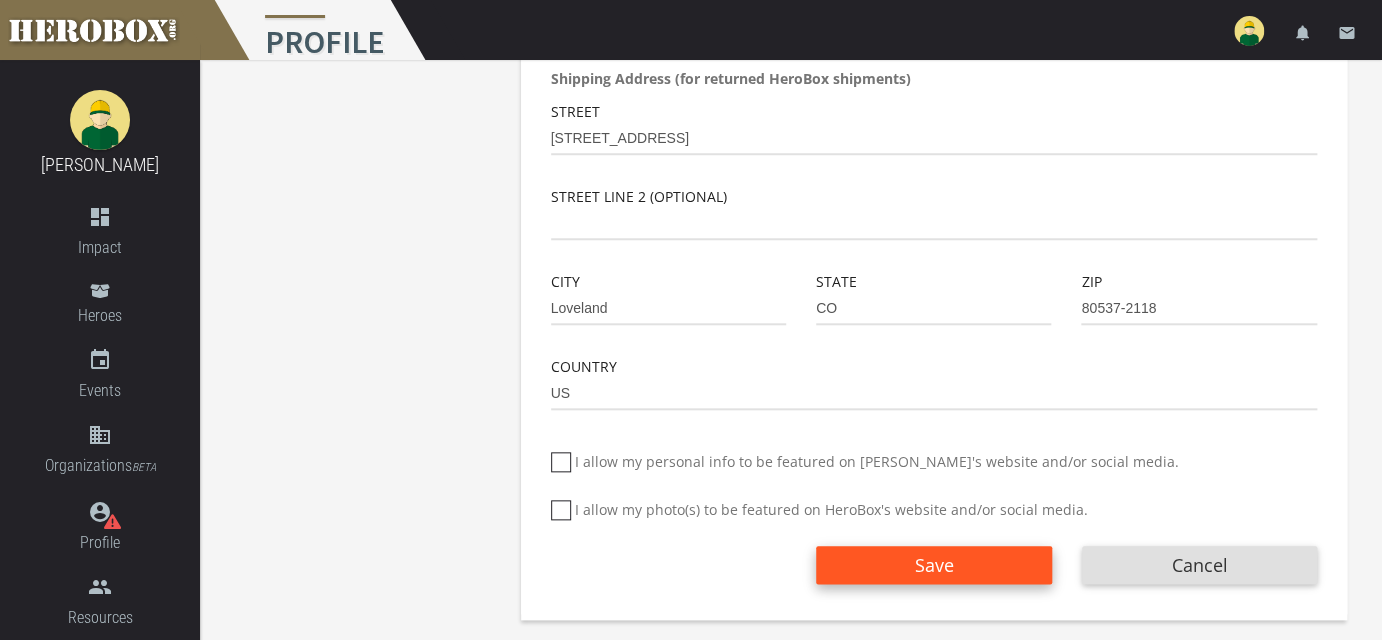 click on "Save" at bounding box center [933, 565] 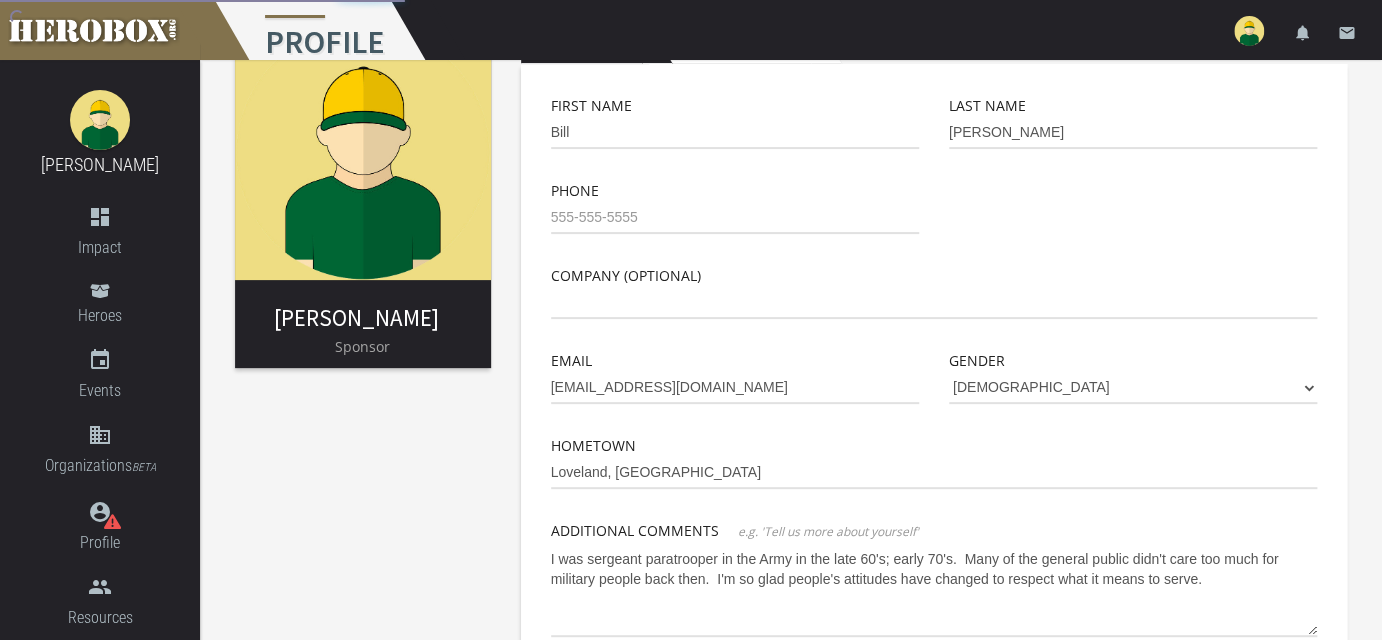 scroll, scrollTop: 0, scrollLeft: 0, axis: both 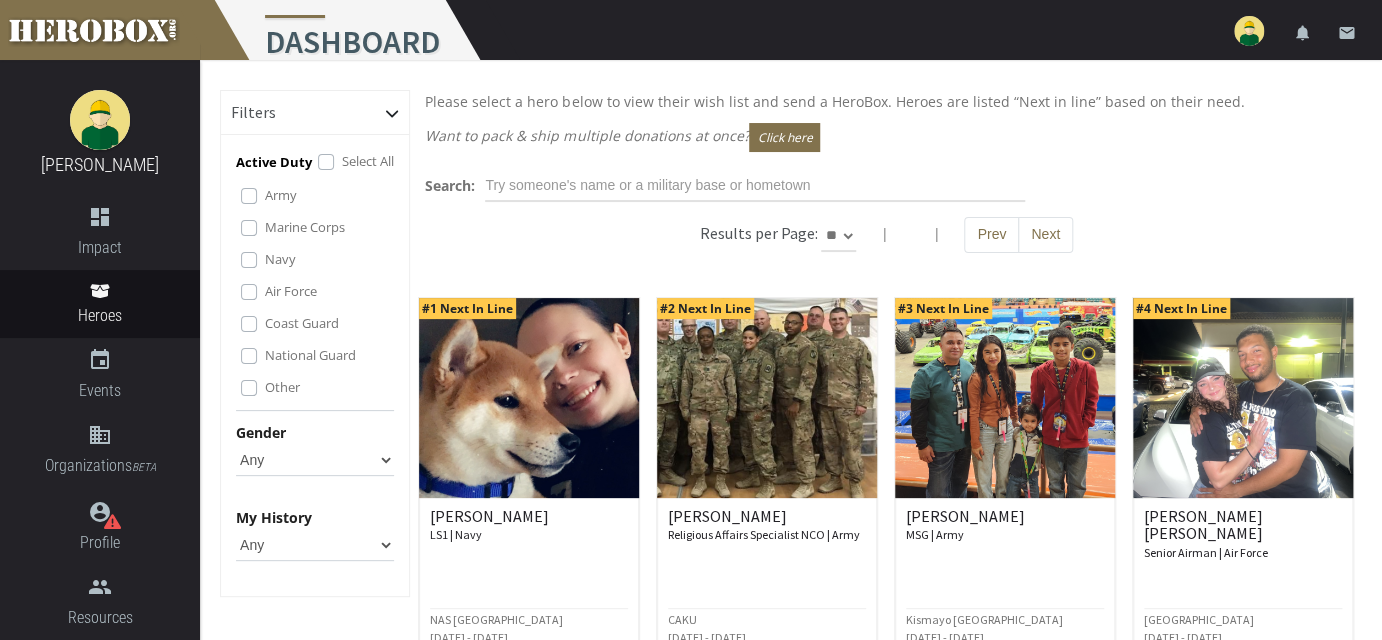 click at bounding box center [1249, 31] 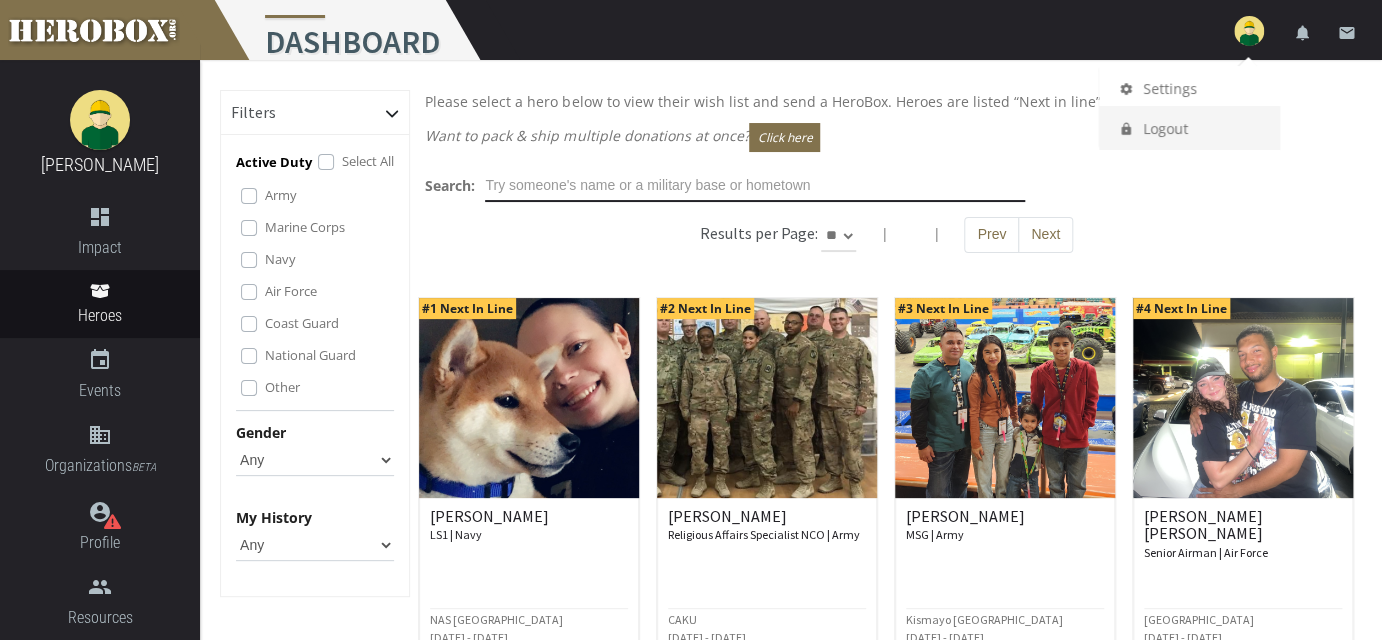 click at bounding box center (755, 186) 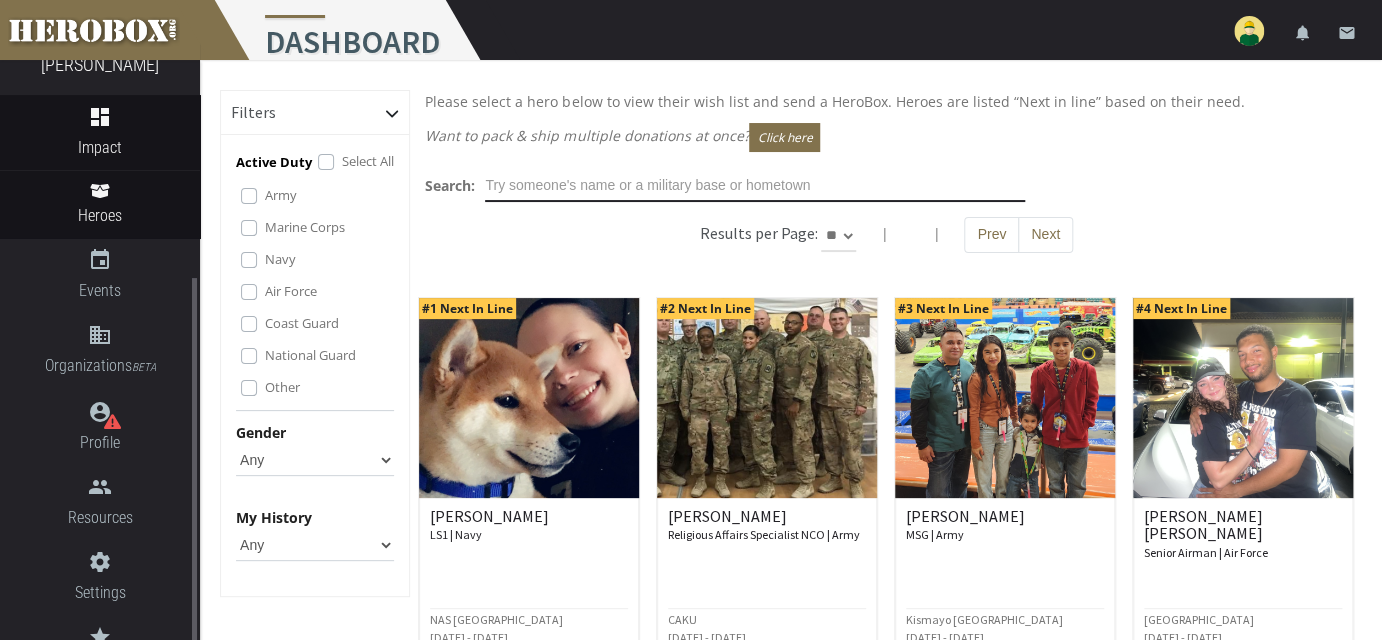 scroll, scrollTop: 180, scrollLeft: 0, axis: vertical 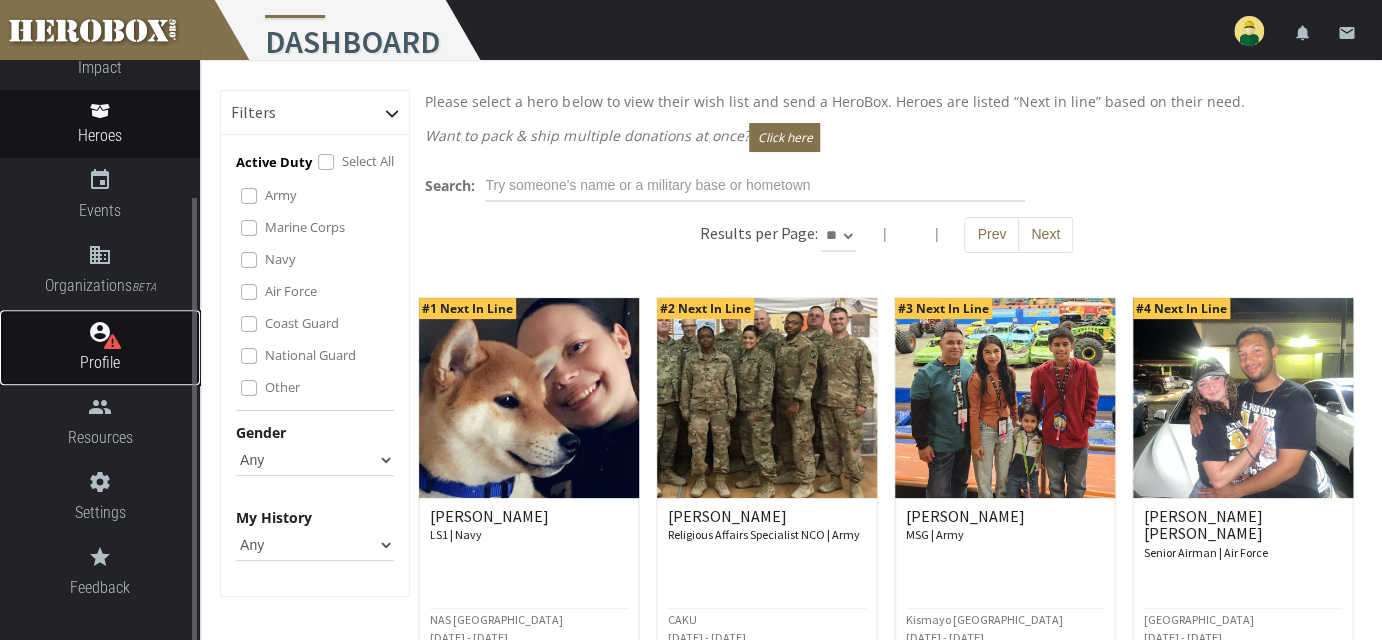 click on "account_circle" at bounding box center (100, 332) 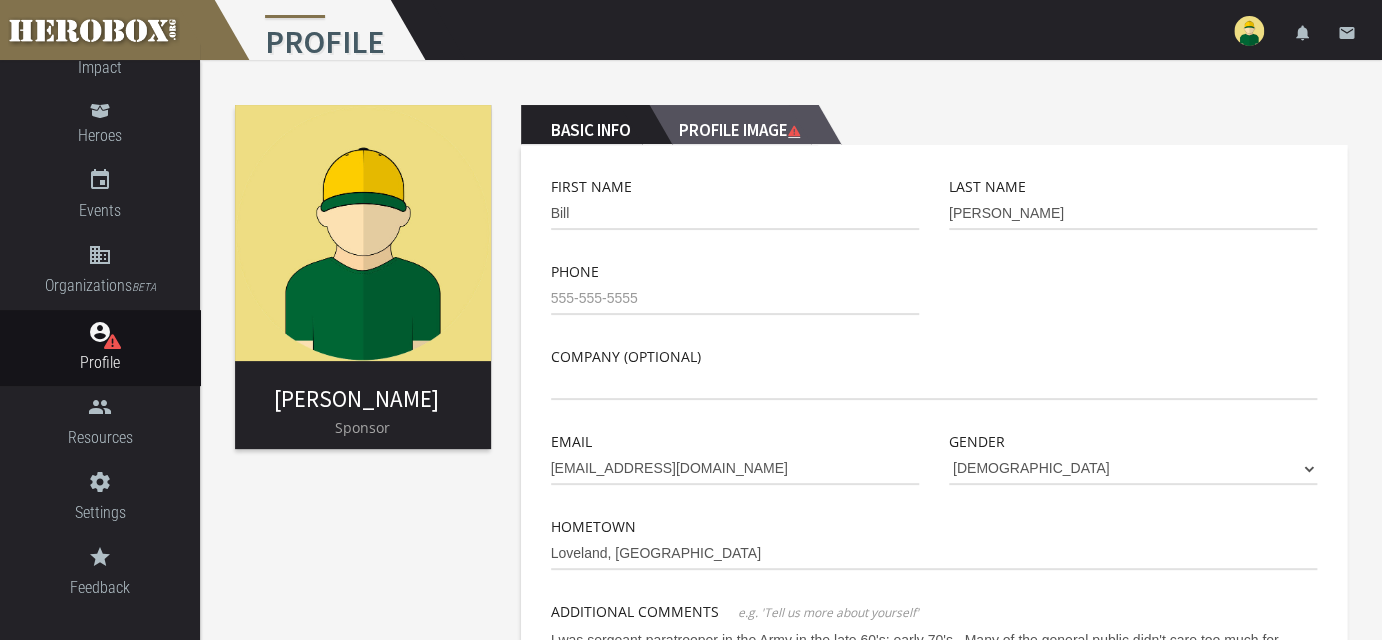 click on "Profile Image" at bounding box center (733, 125) 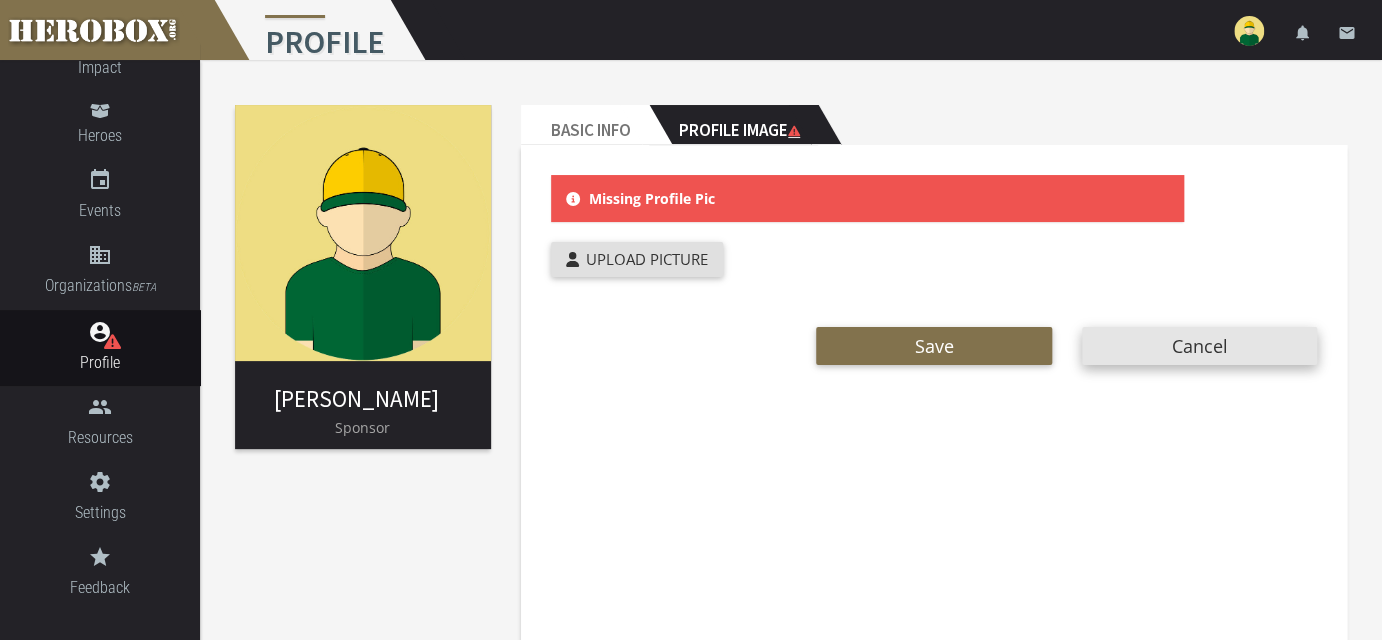 click on "Cancel" at bounding box center (1199, 346) 